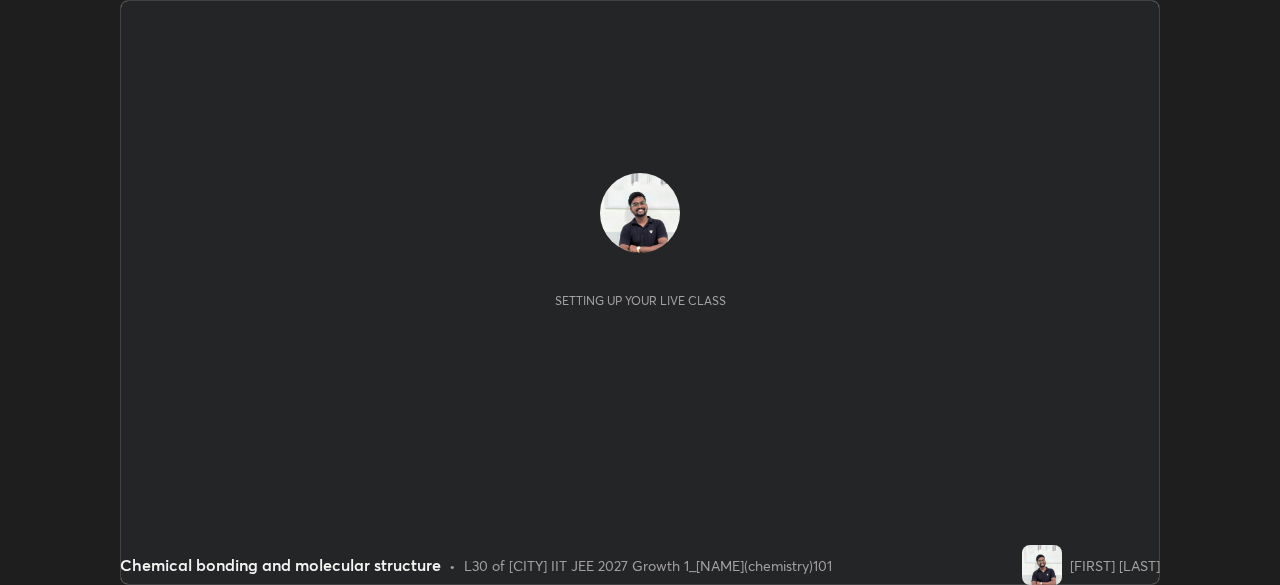 scroll, scrollTop: 0, scrollLeft: 0, axis: both 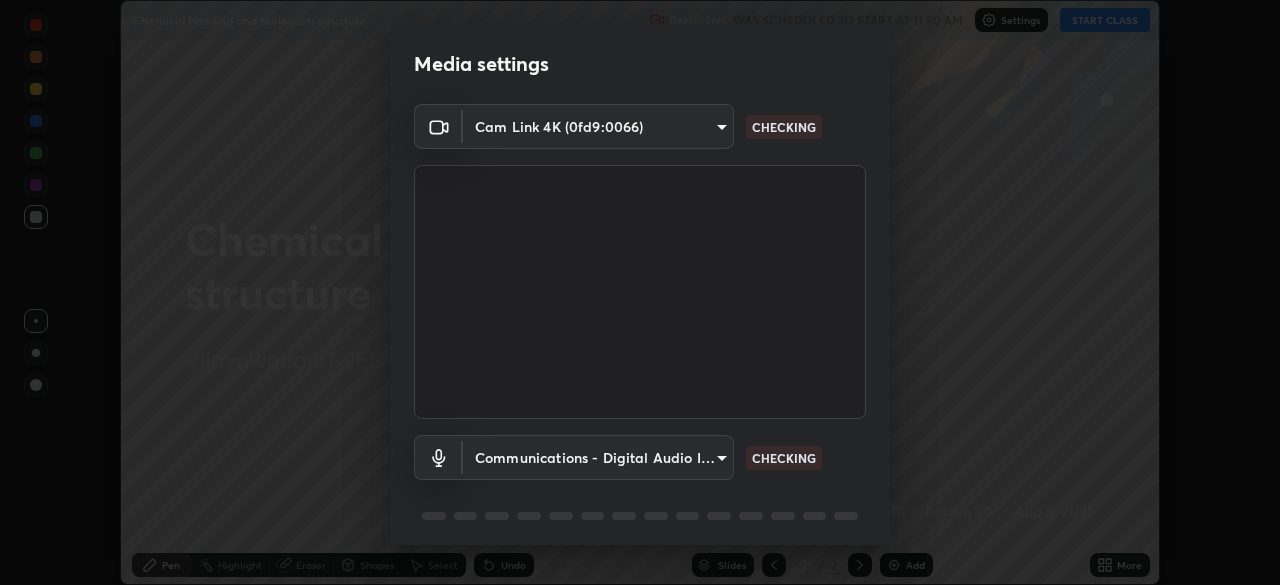type on "d58fe3fcfc59e4750d52d9201d0ea35a07d3f0dad02a693c86db4369b3c93ba8" 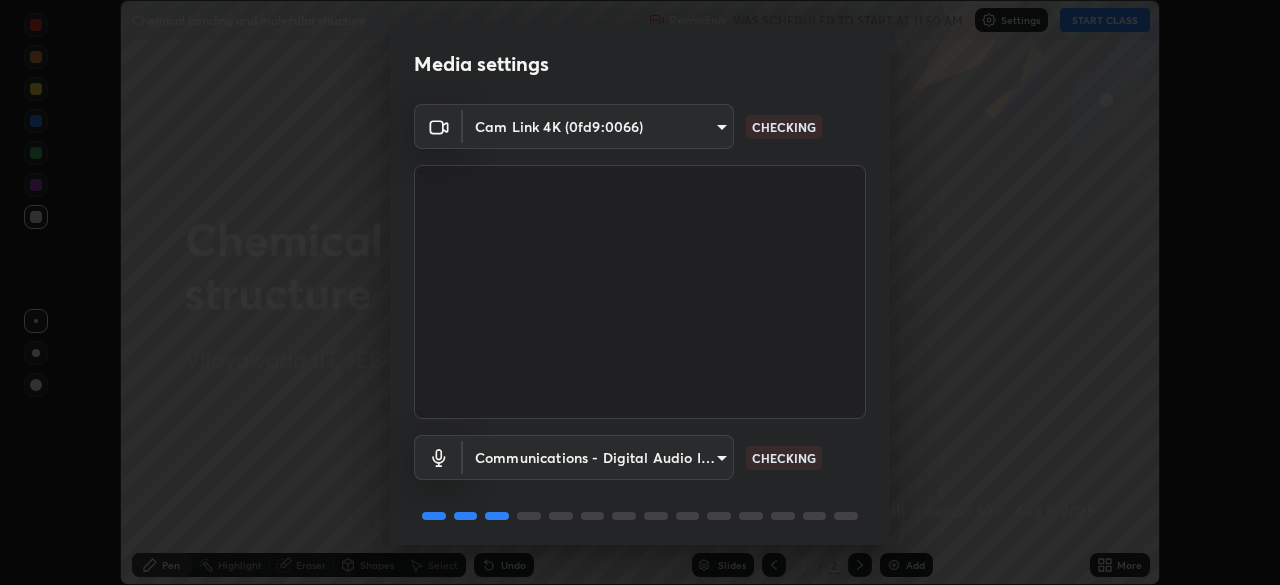 scroll, scrollTop: 71, scrollLeft: 0, axis: vertical 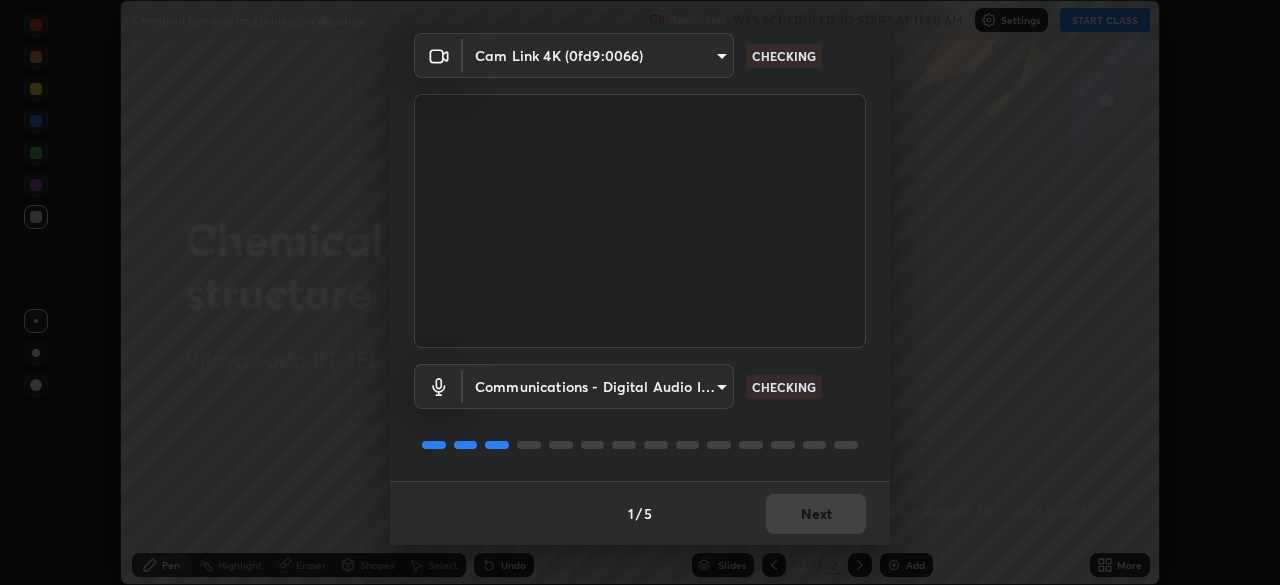 click on "1 / 5 Next" at bounding box center [640, 513] 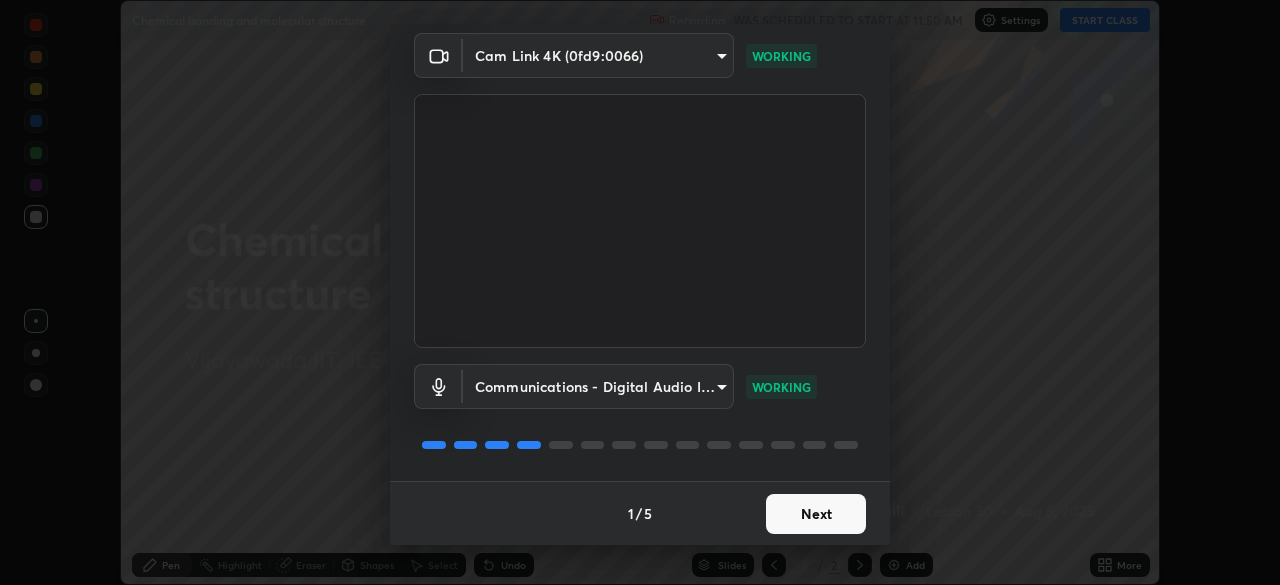 click on "Next" at bounding box center (816, 514) 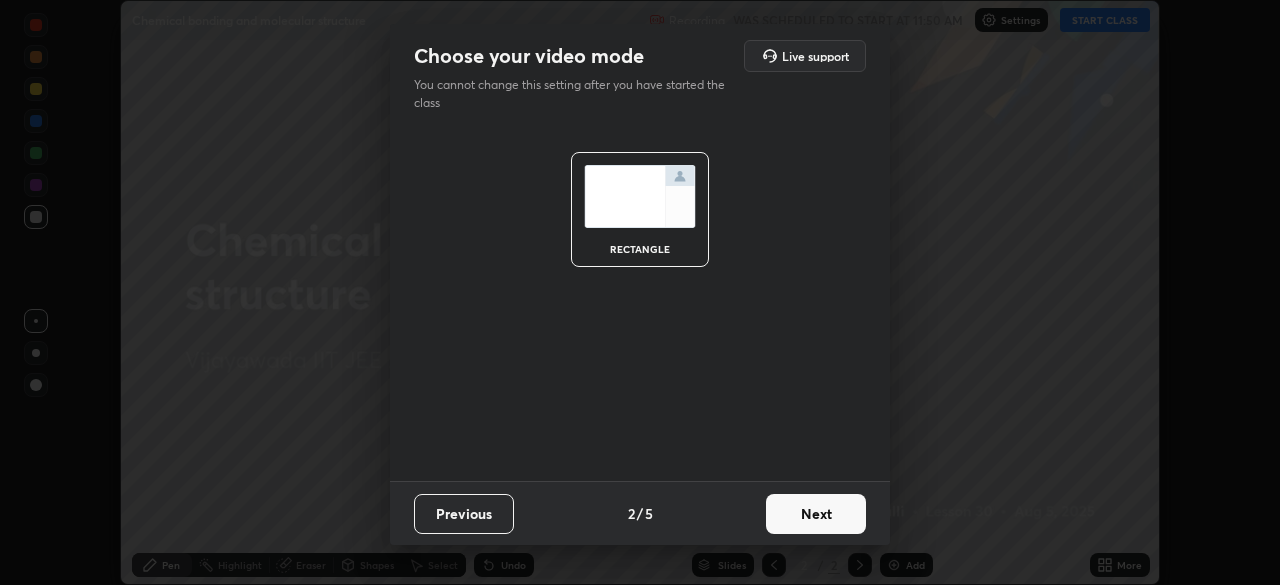 scroll, scrollTop: 0, scrollLeft: 0, axis: both 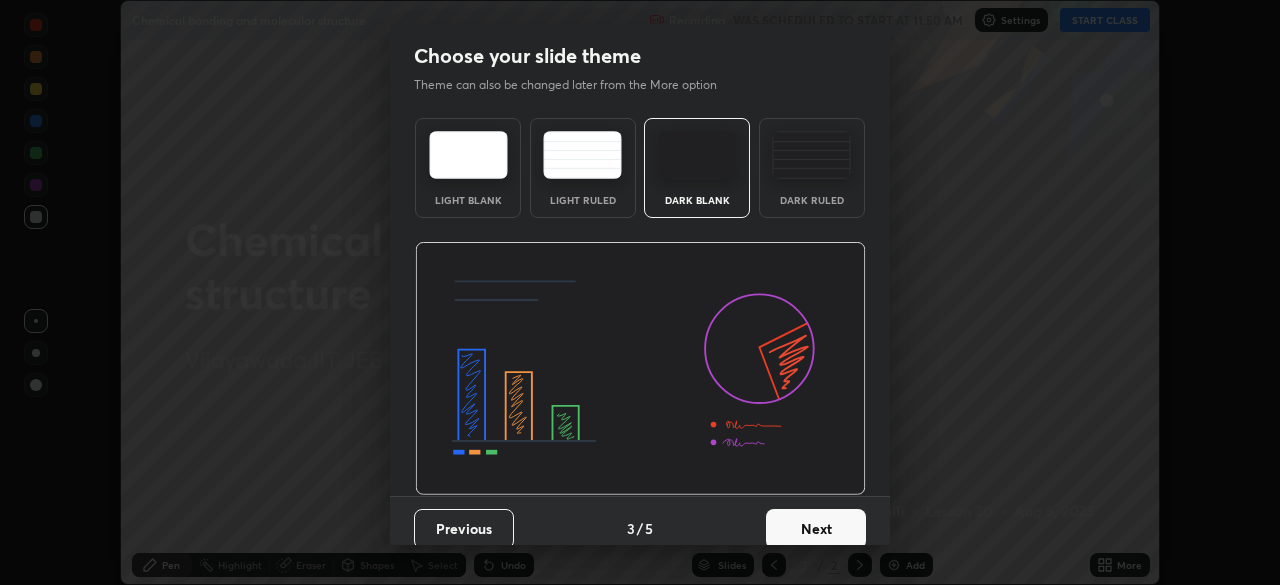click at bounding box center (811, 155) 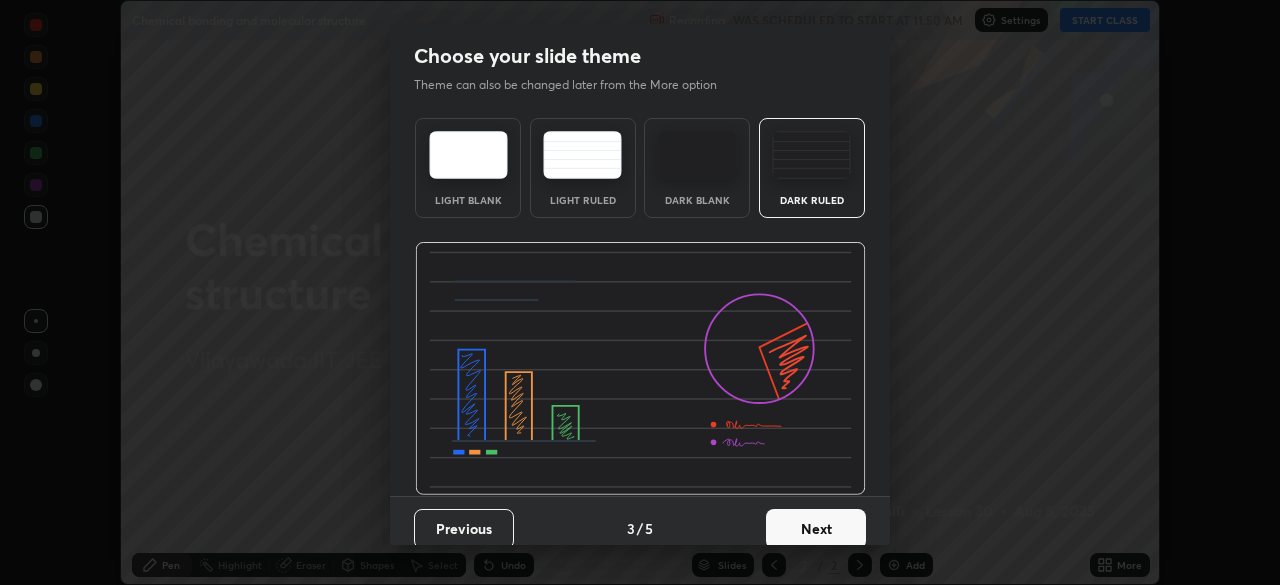 click on "Next" at bounding box center (816, 529) 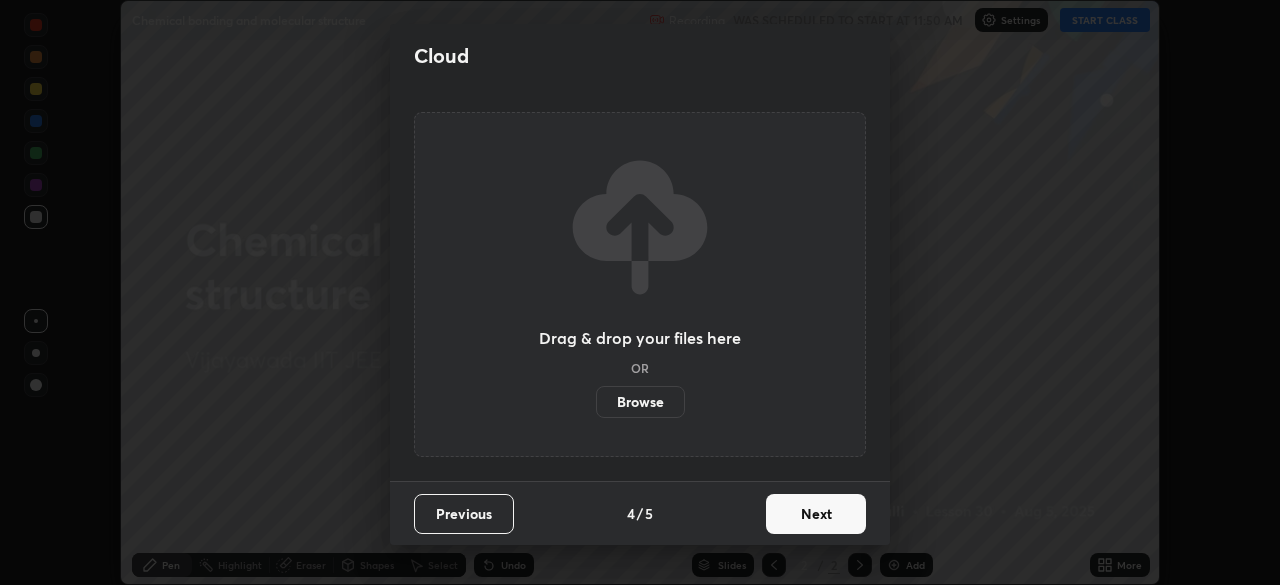 click on "Next" at bounding box center [816, 514] 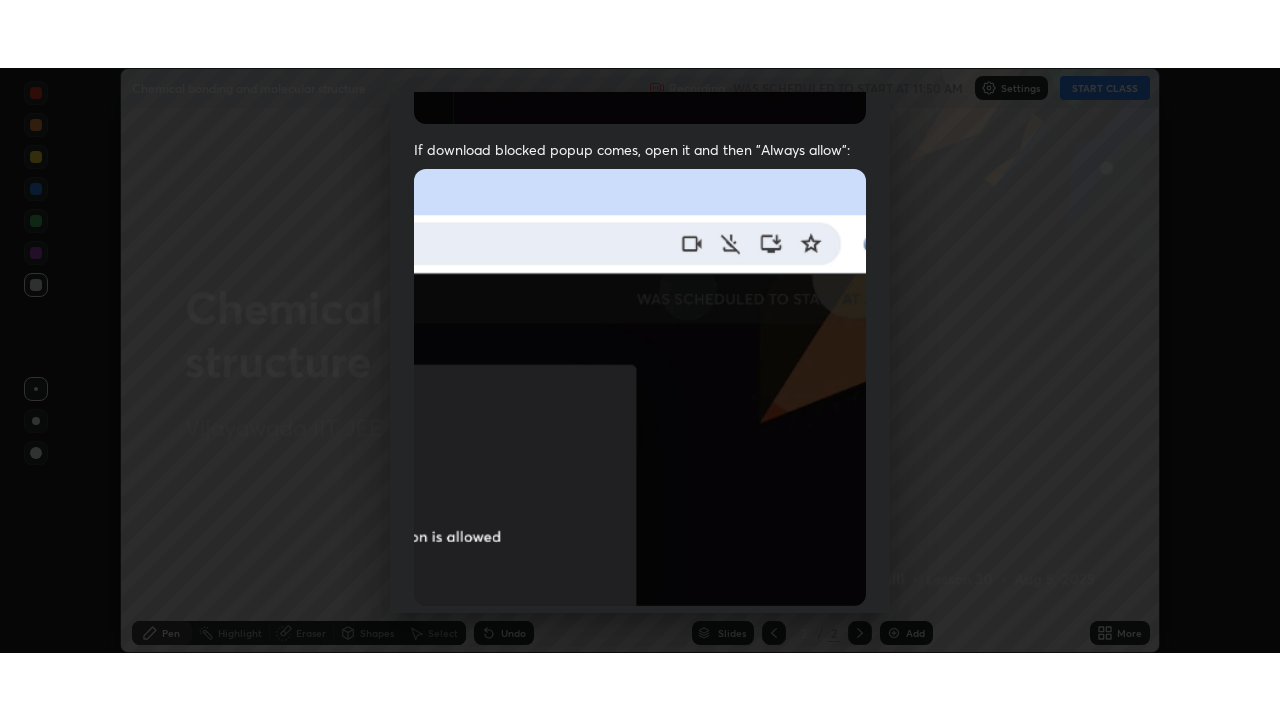 scroll, scrollTop: 479, scrollLeft: 0, axis: vertical 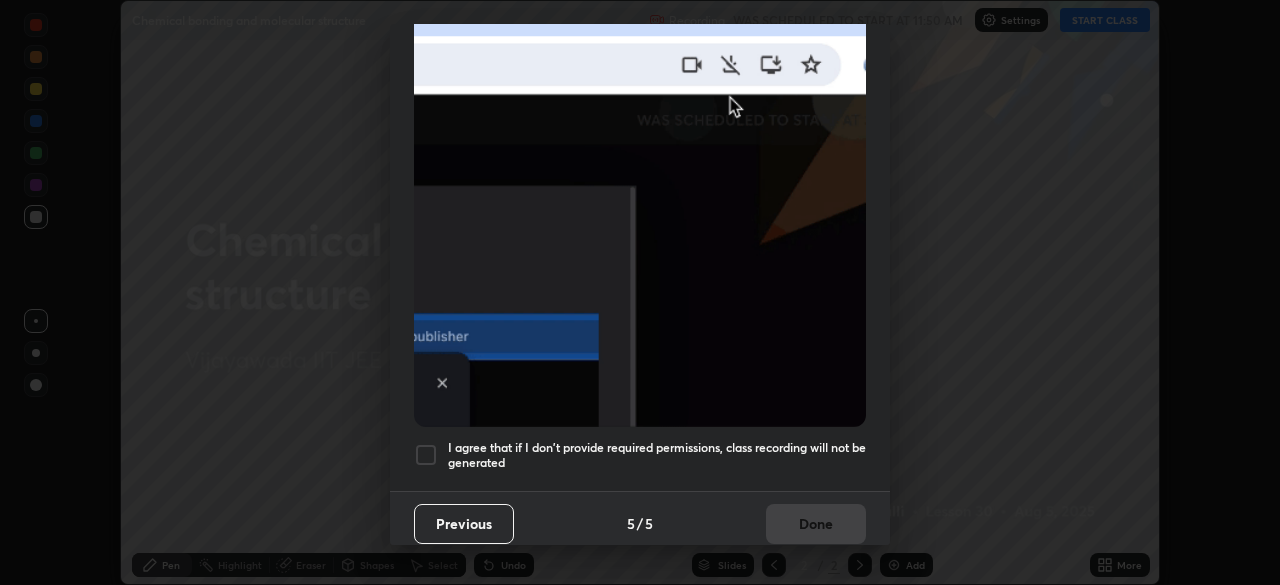 click at bounding box center [426, 455] 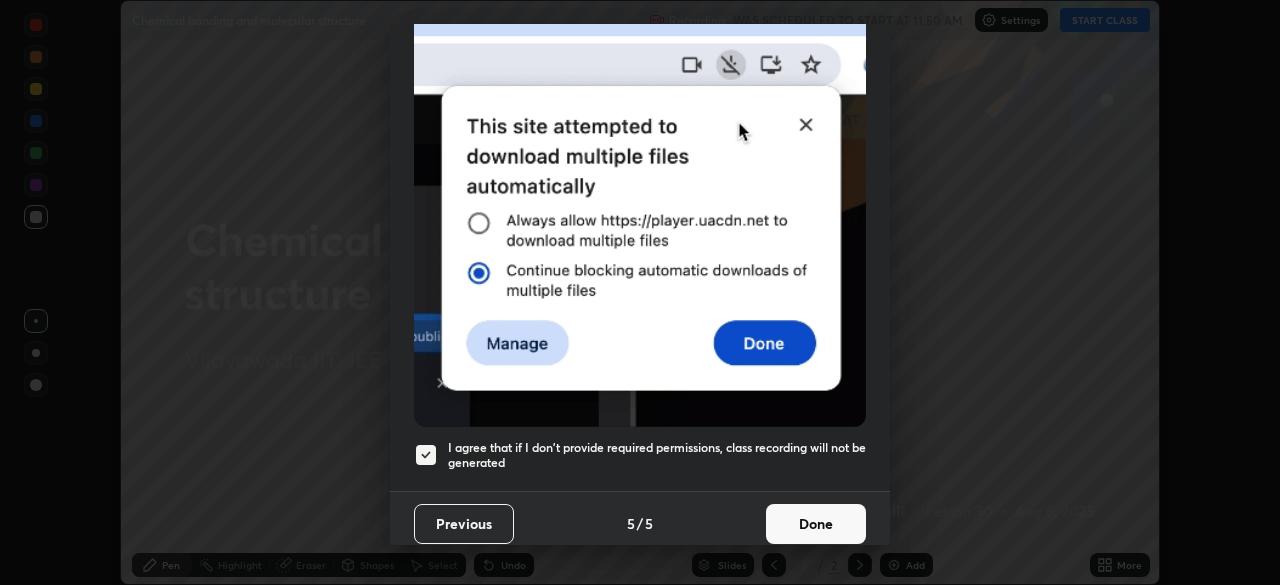 click on "Done" at bounding box center [816, 524] 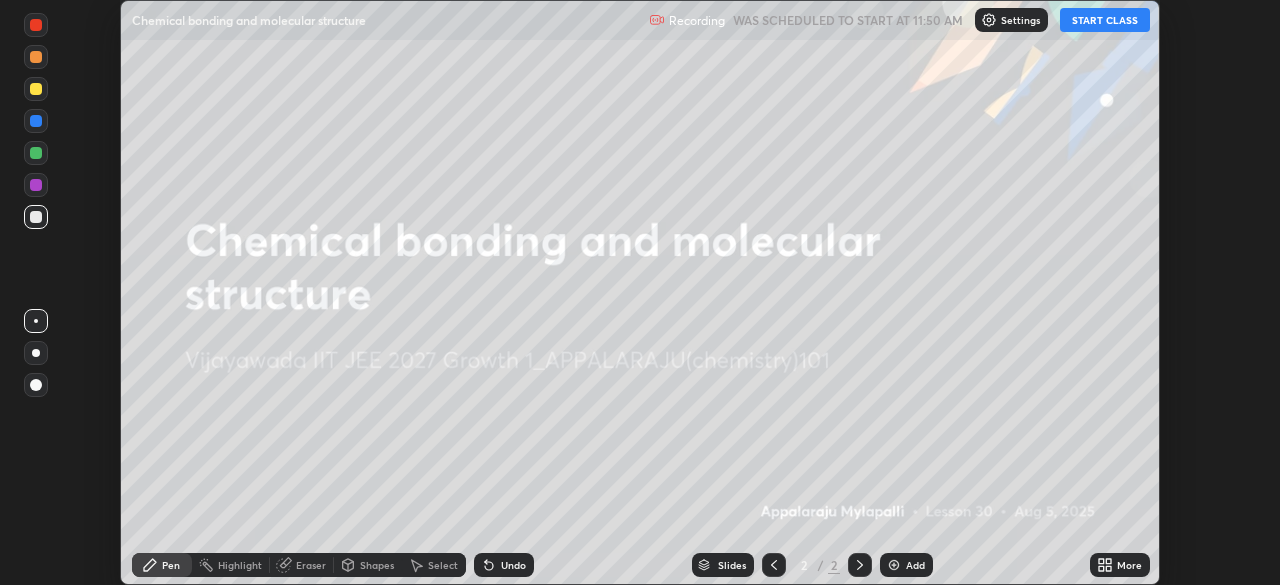 click on "START CLASS" at bounding box center [1105, 20] 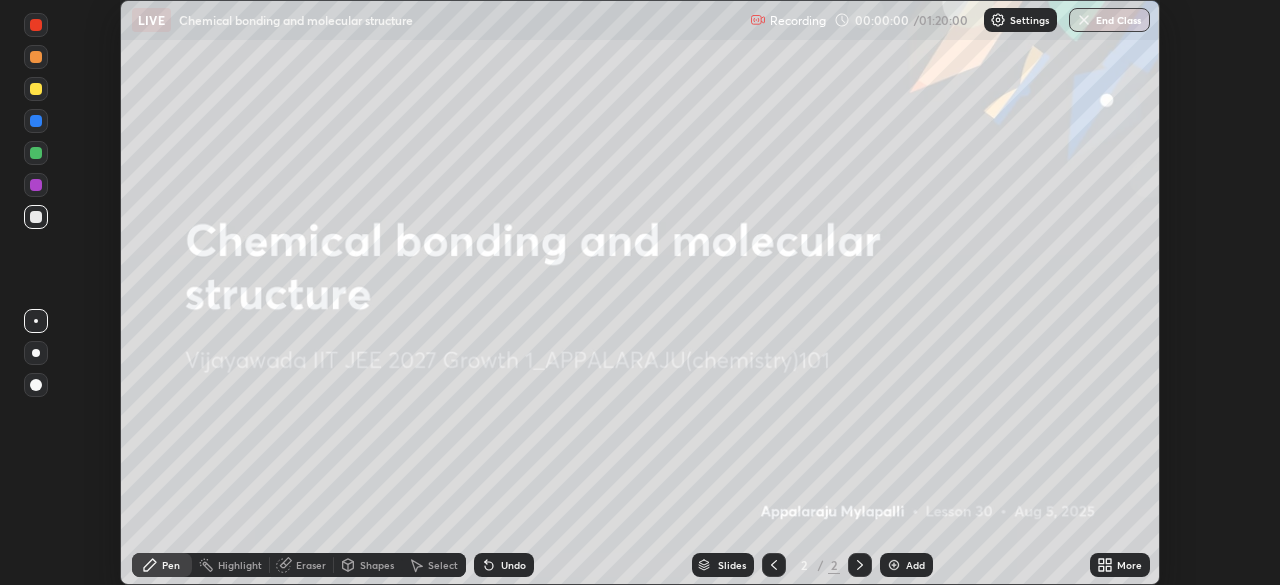 click on "More" at bounding box center (1129, 565) 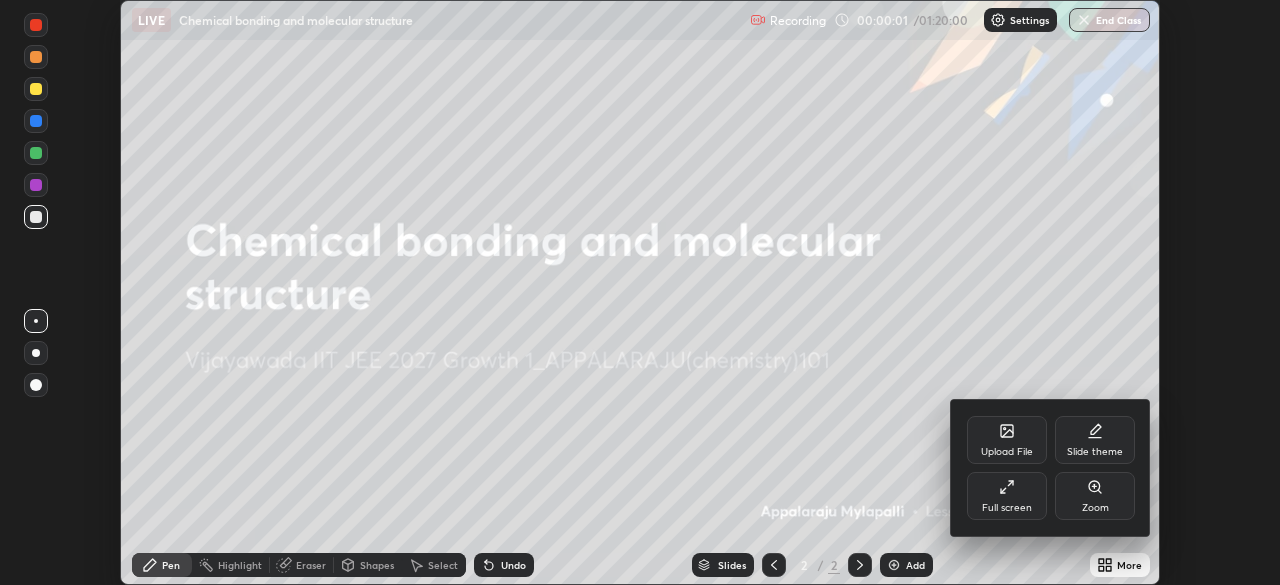 click on "Full screen" at bounding box center [1007, 508] 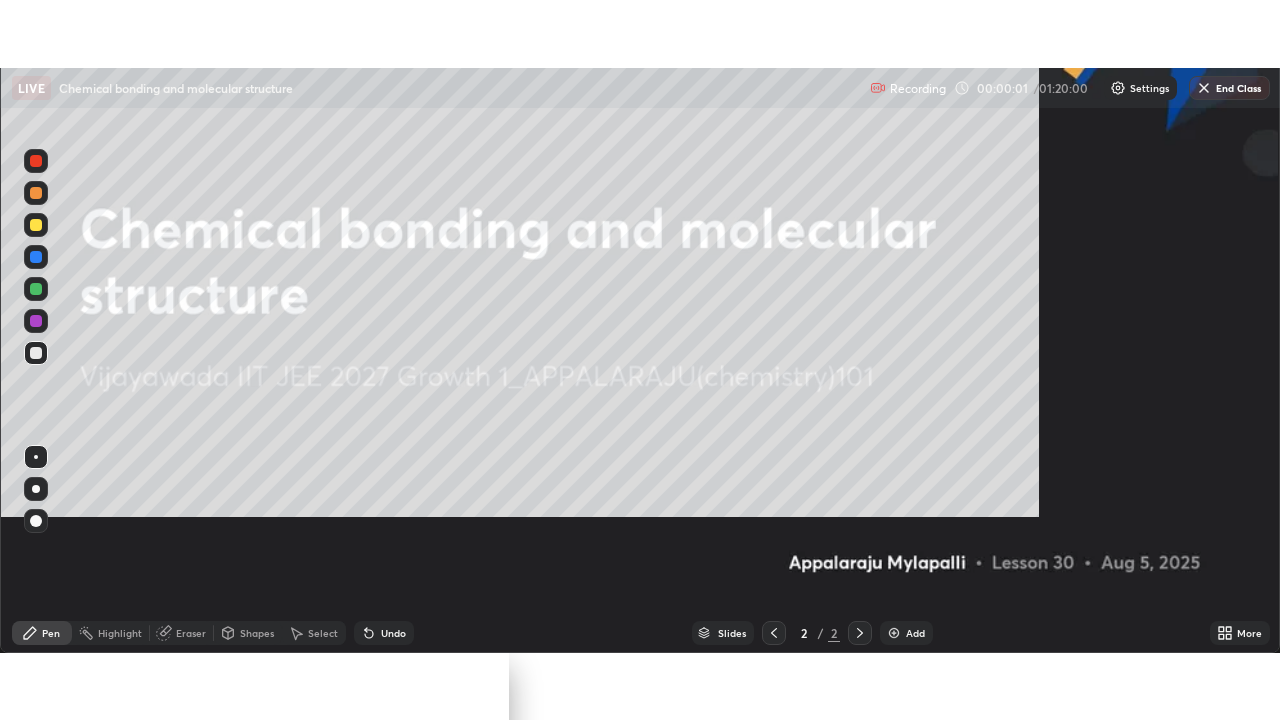 scroll, scrollTop: 99280, scrollLeft: 98720, axis: both 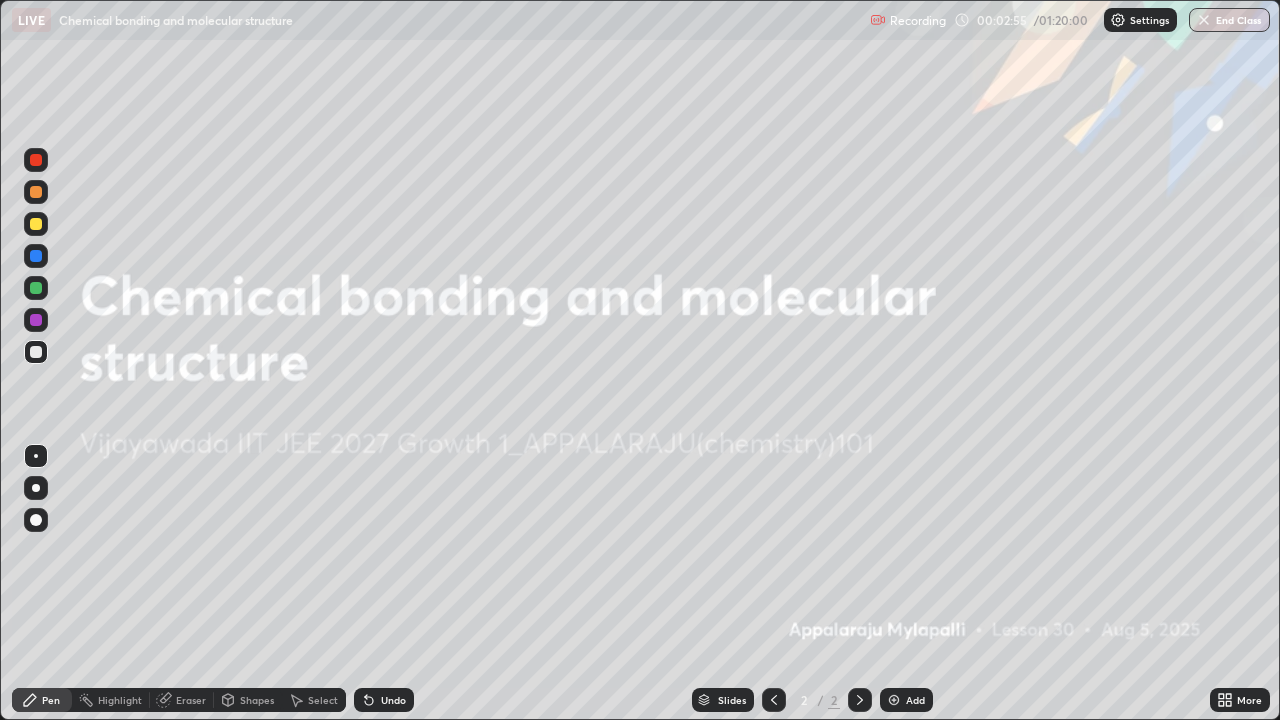click on "Add" at bounding box center [906, 700] 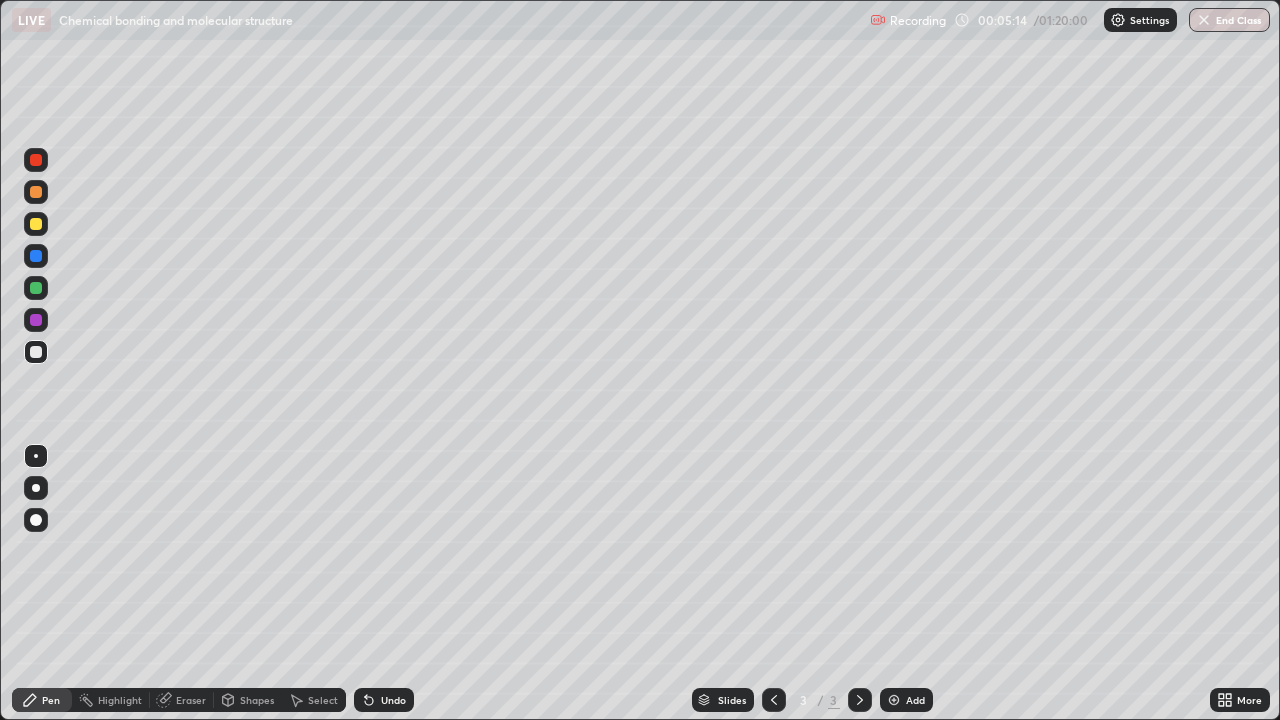 click at bounding box center (36, 352) 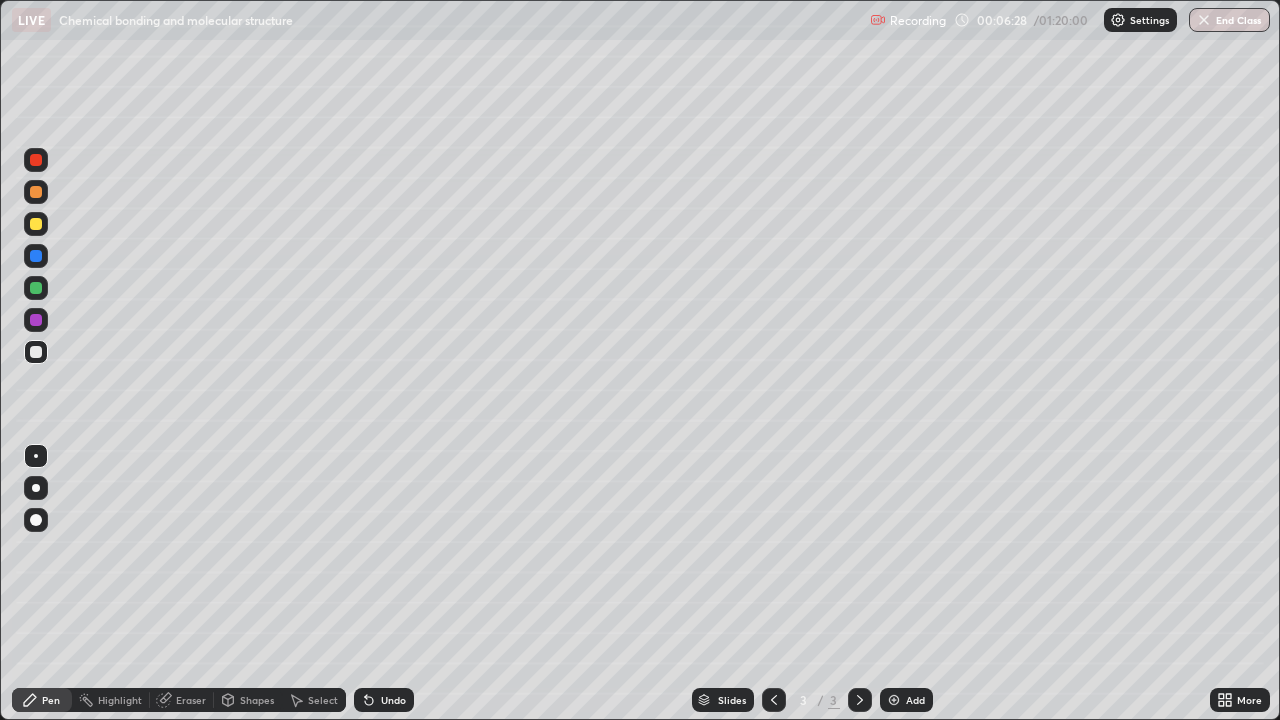 click on "Undo" at bounding box center [393, 700] 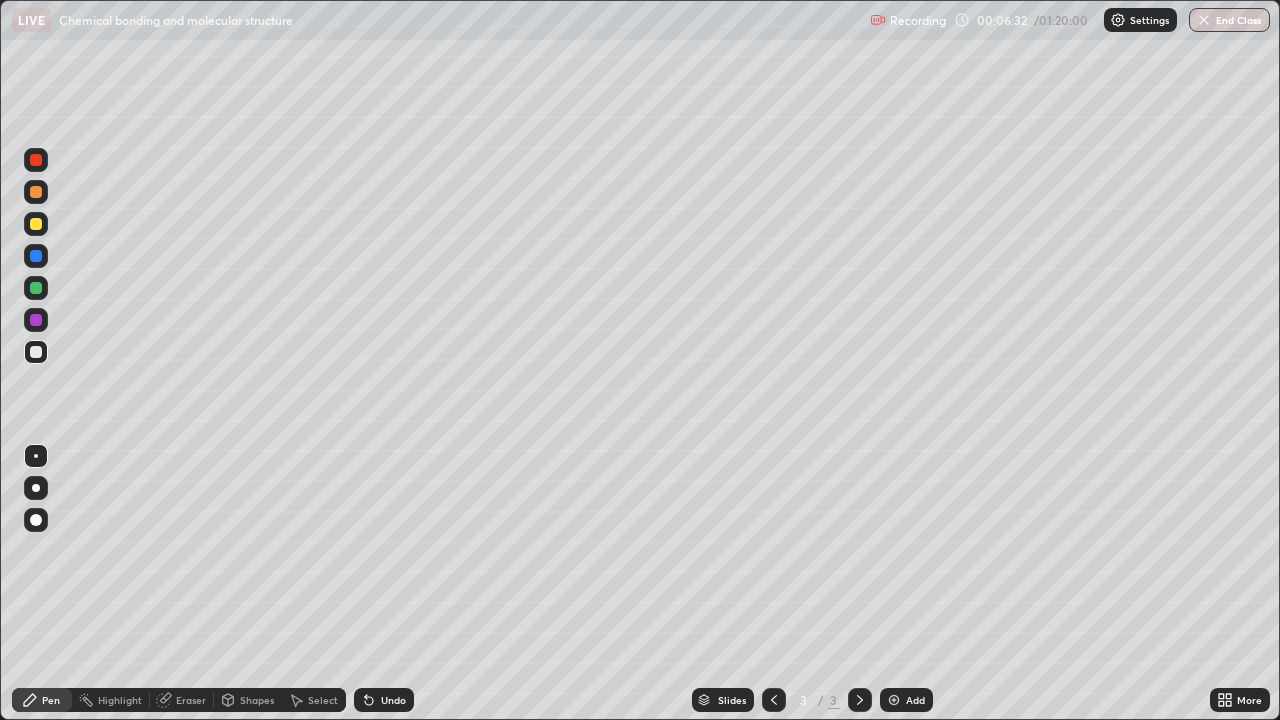 click at bounding box center (36, 224) 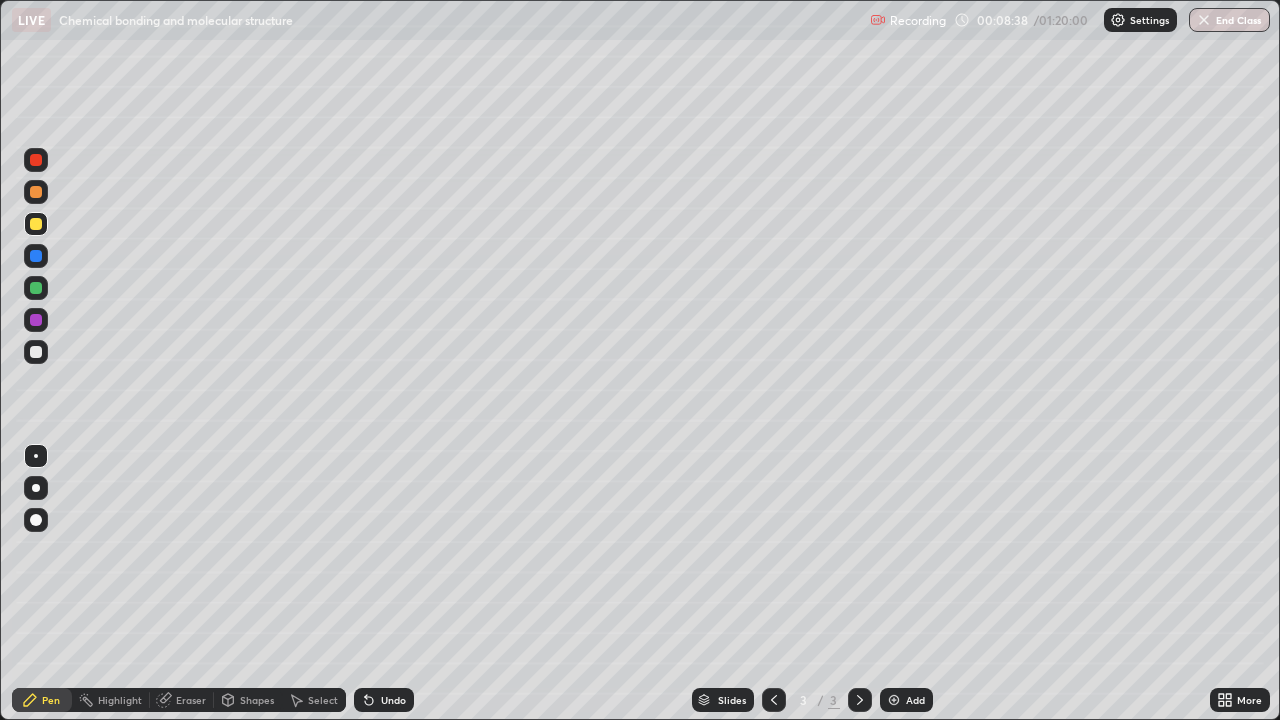 click at bounding box center (36, 352) 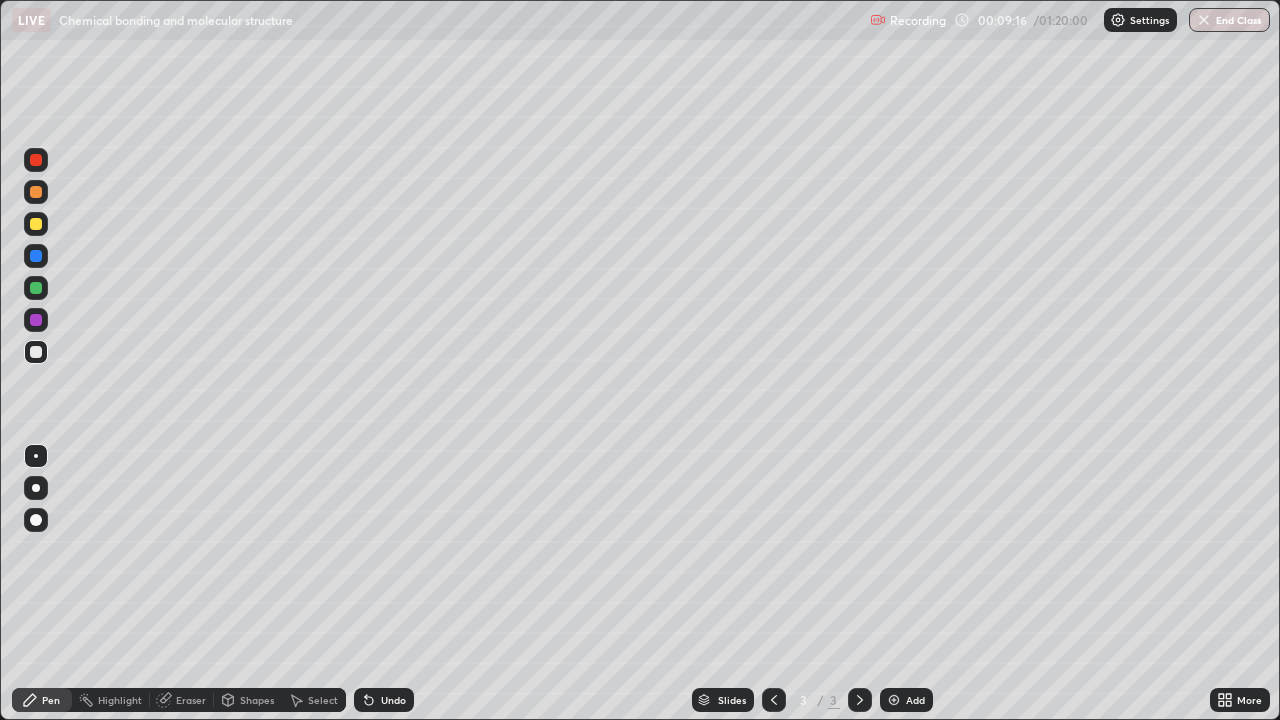 click on "Eraser" at bounding box center (191, 700) 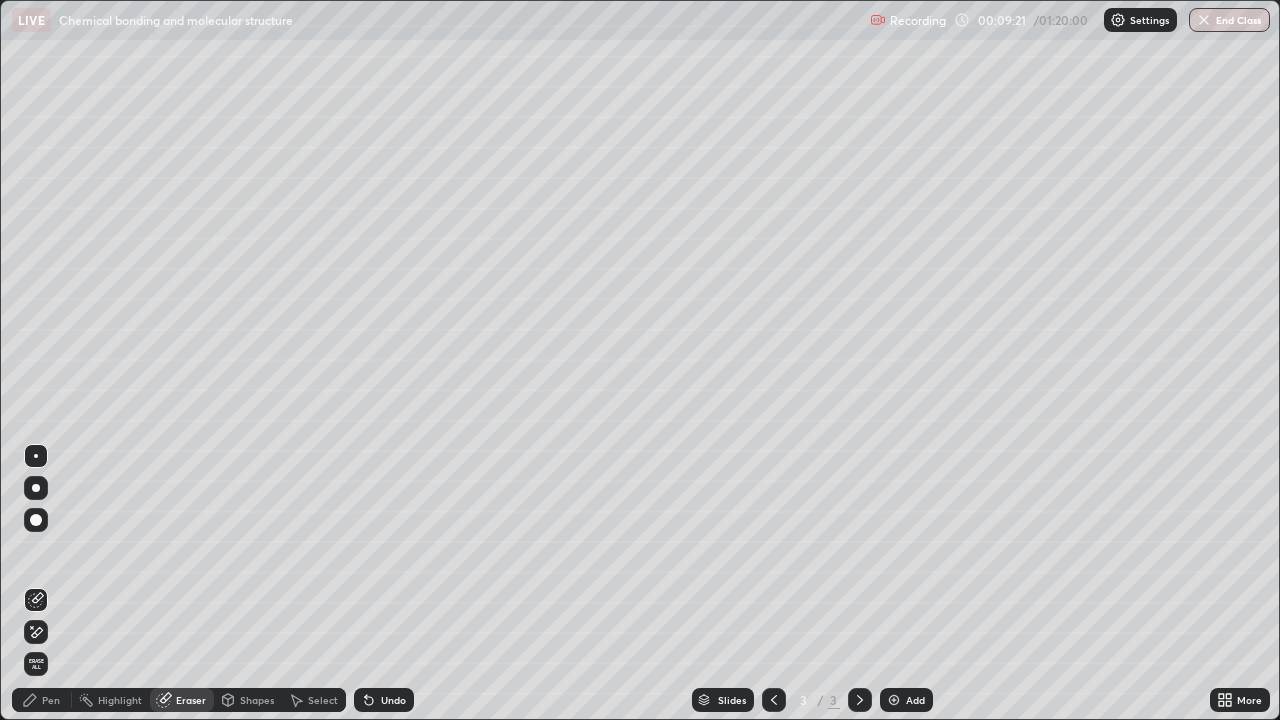 click on "Pen" at bounding box center (42, 700) 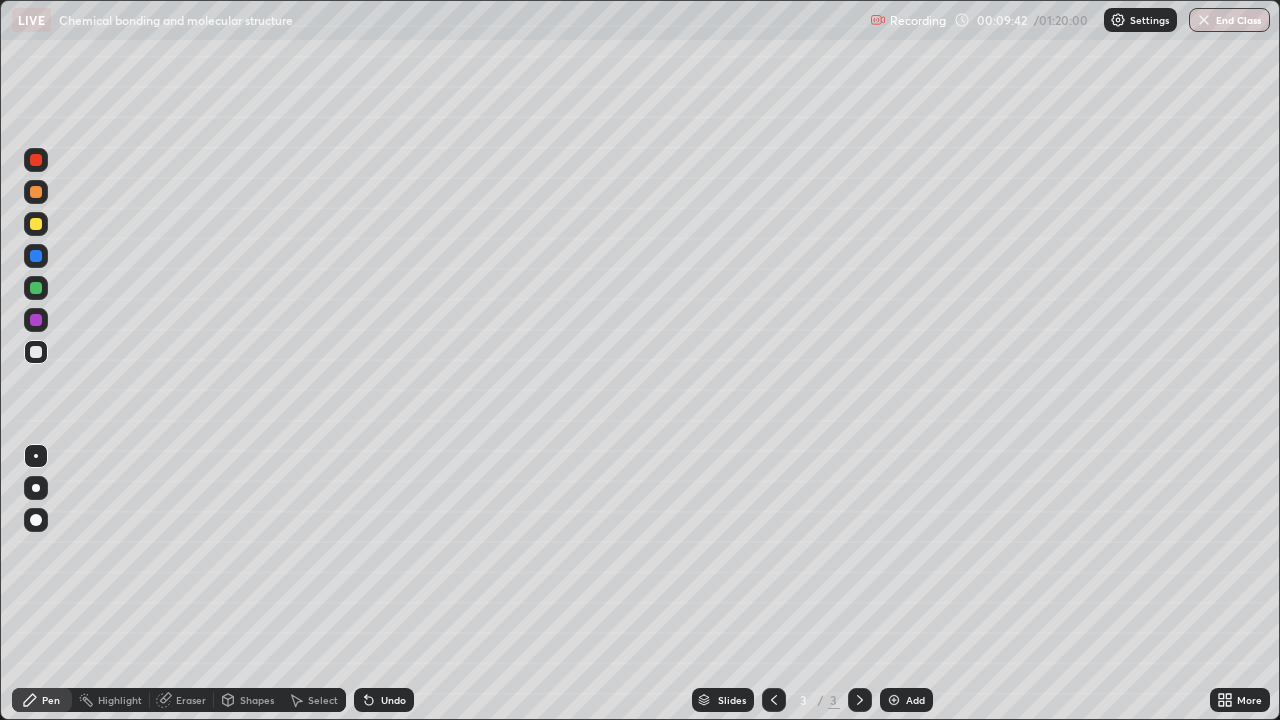 click on "Undo" at bounding box center [393, 700] 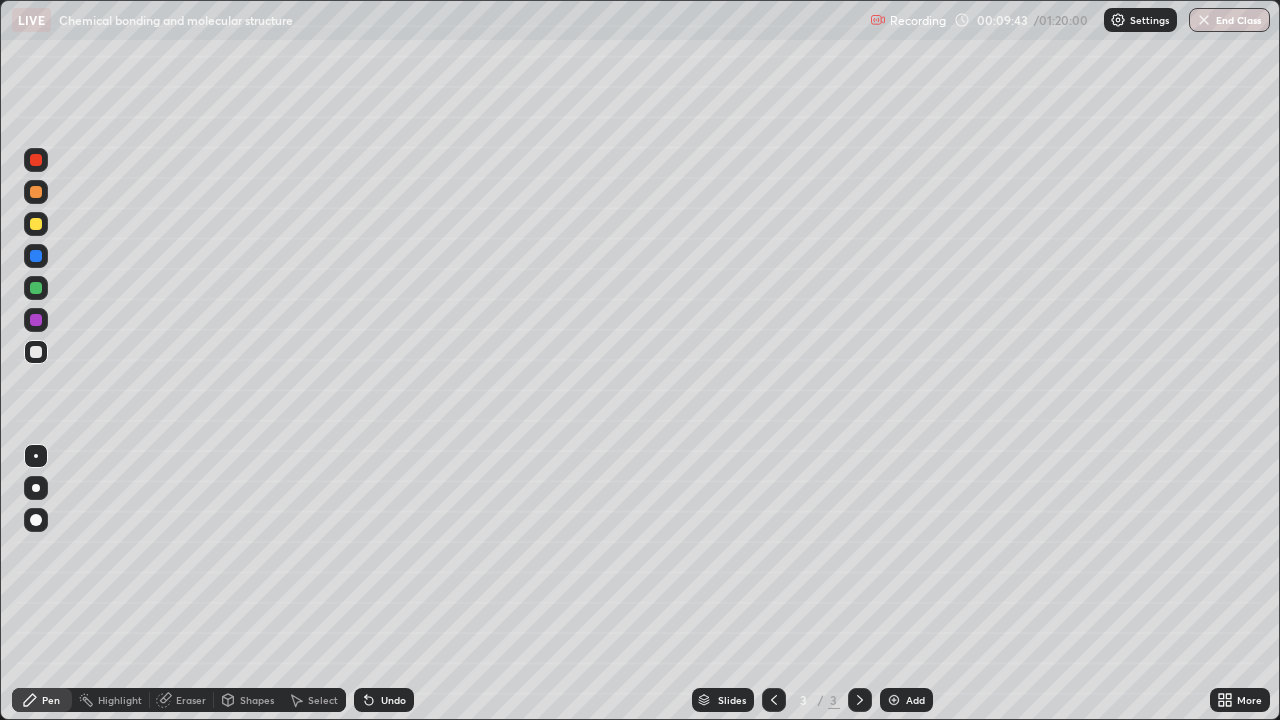 click on "Undo" at bounding box center [384, 700] 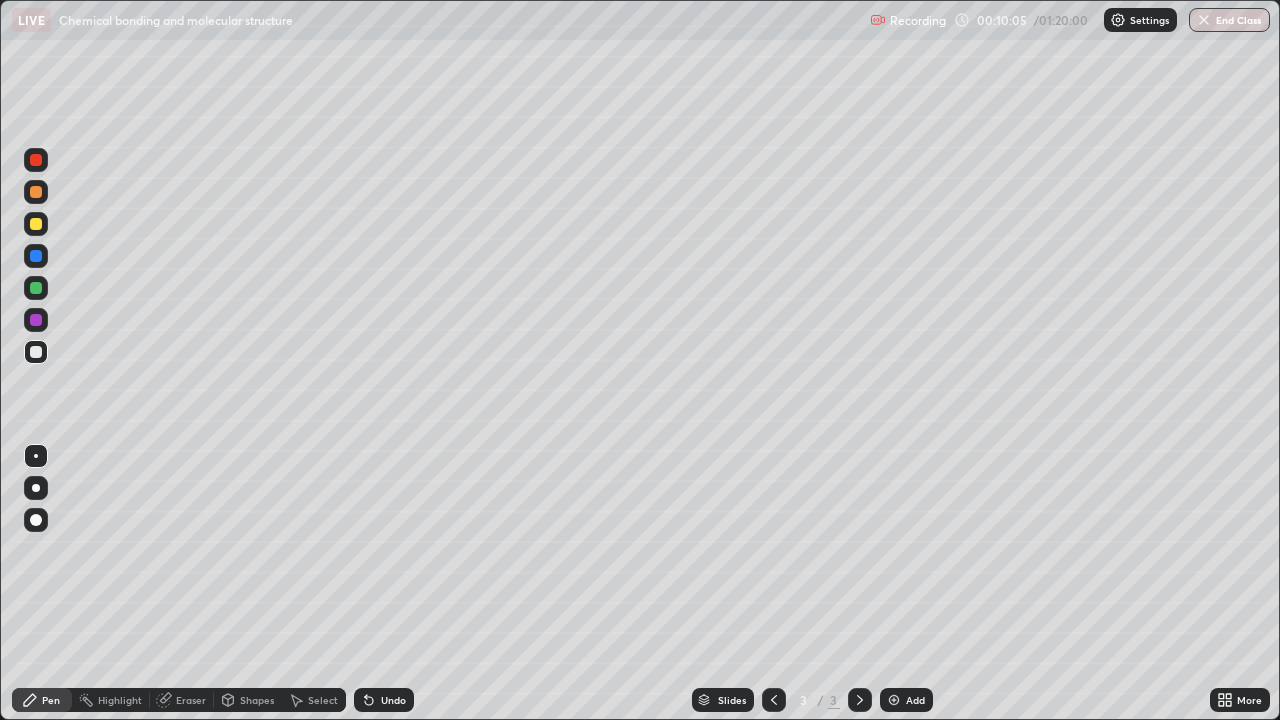 click on "Undo" at bounding box center (393, 700) 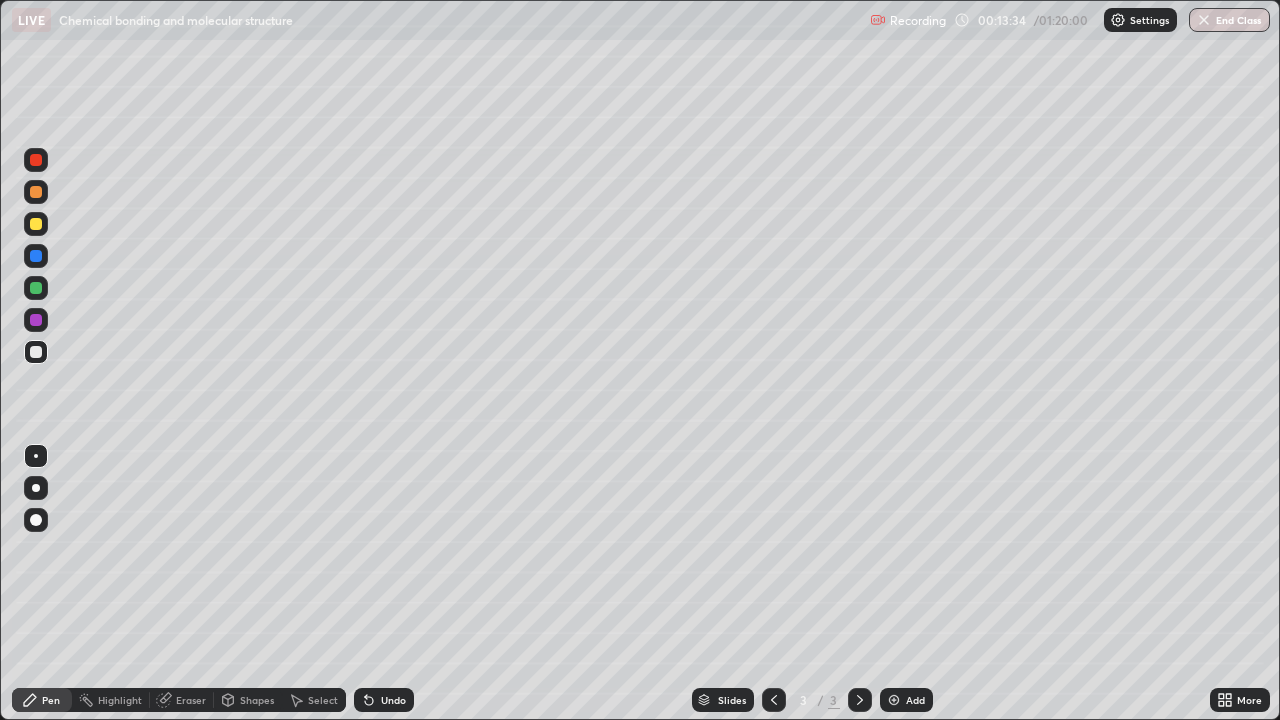 click on "Add" at bounding box center [915, 700] 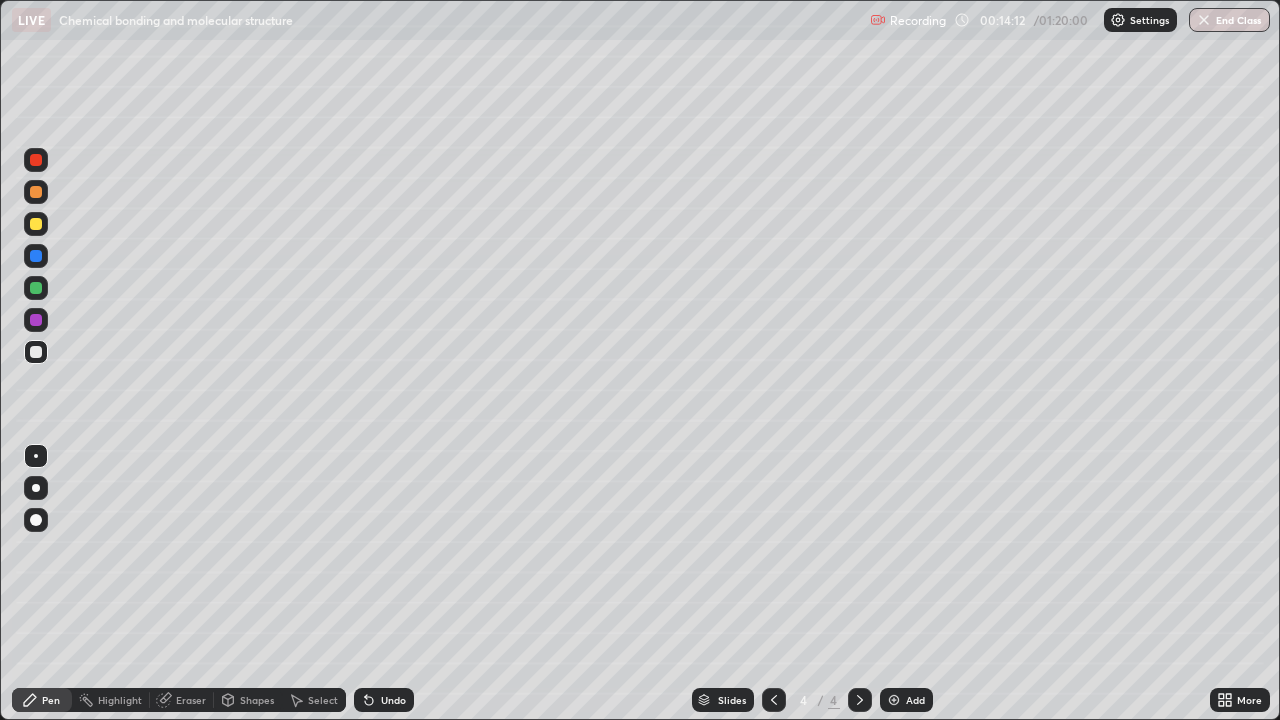 click on "Undo" at bounding box center [384, 700] 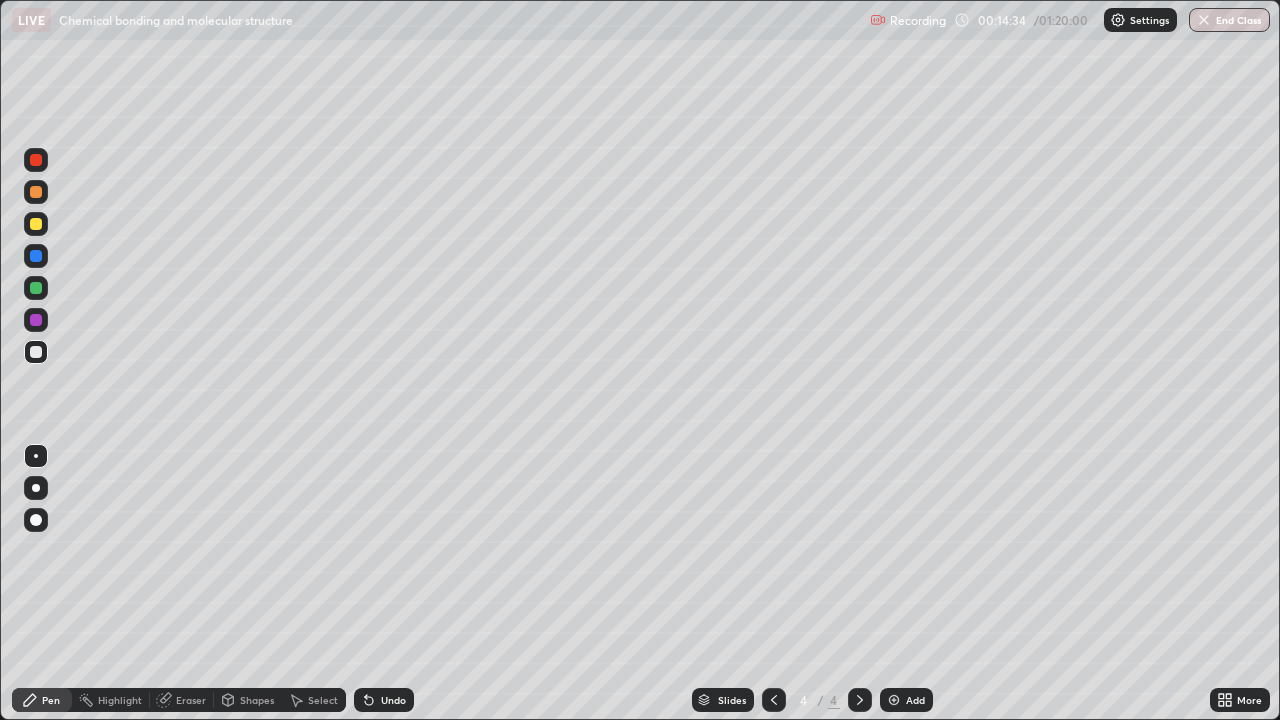 click on "Undo" at bounding box center [393, 700] 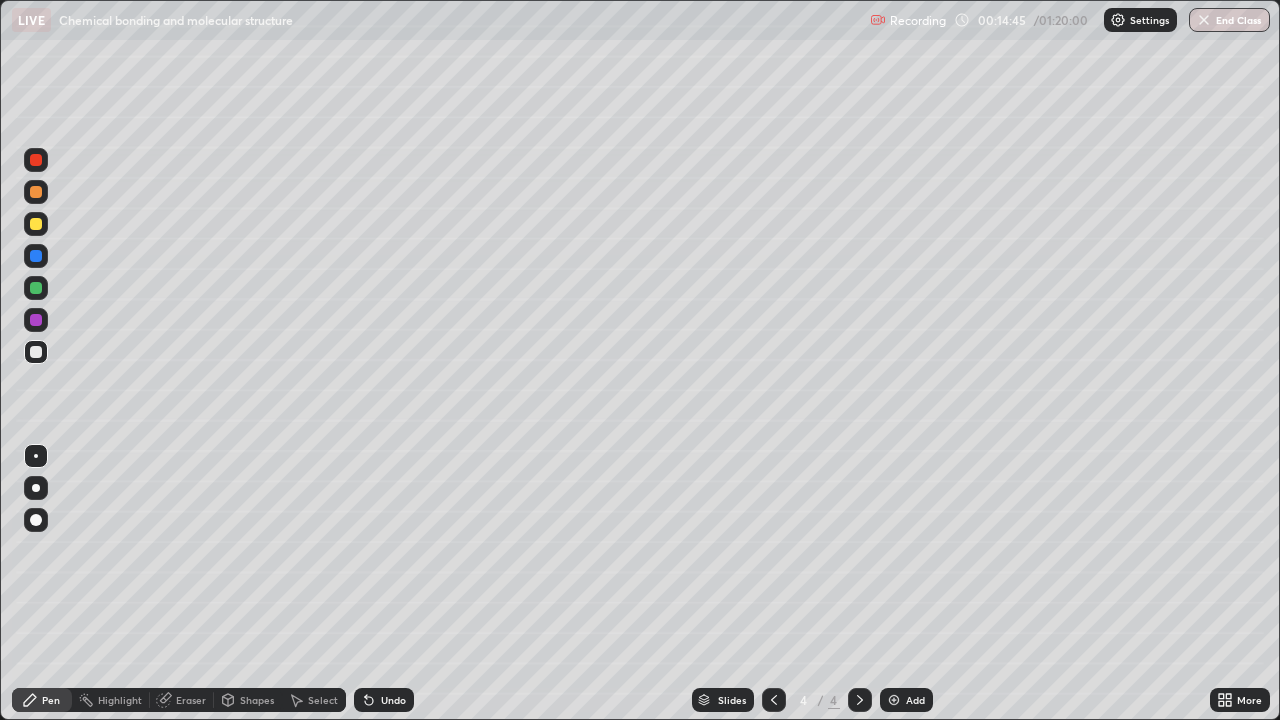 click at bounding box center [36, 224] 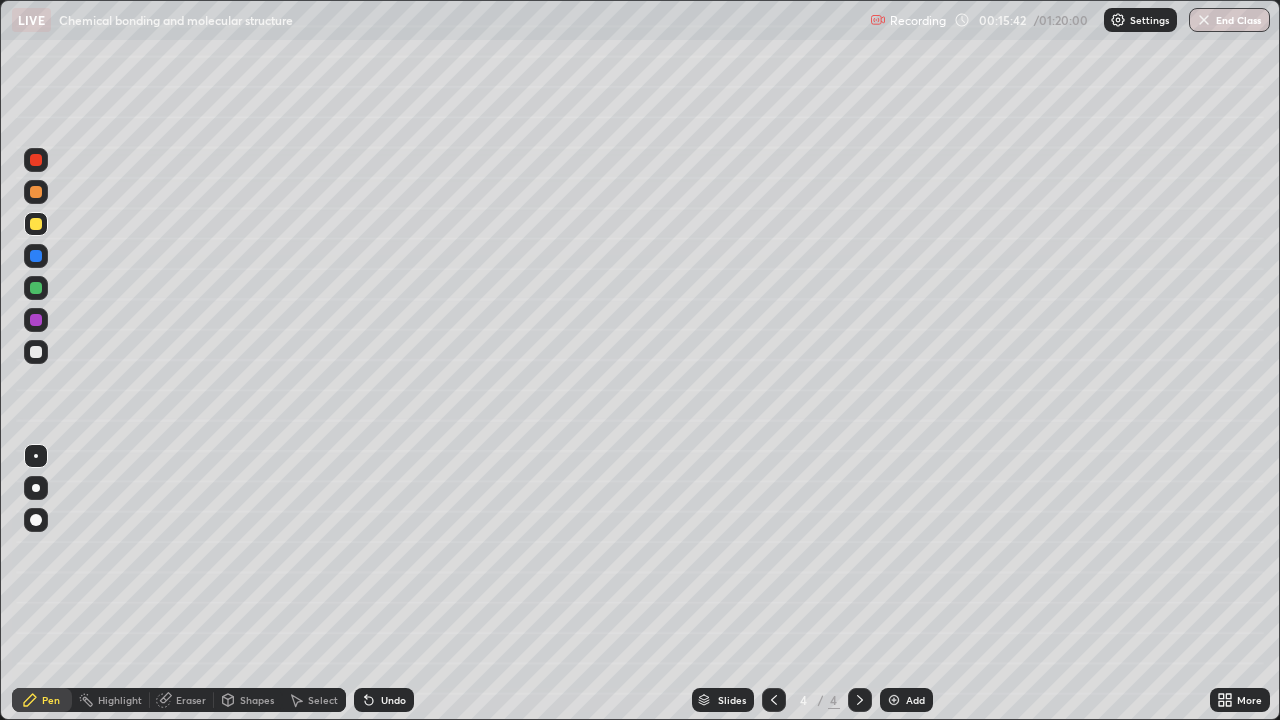 click at bounding box center (36, 288) 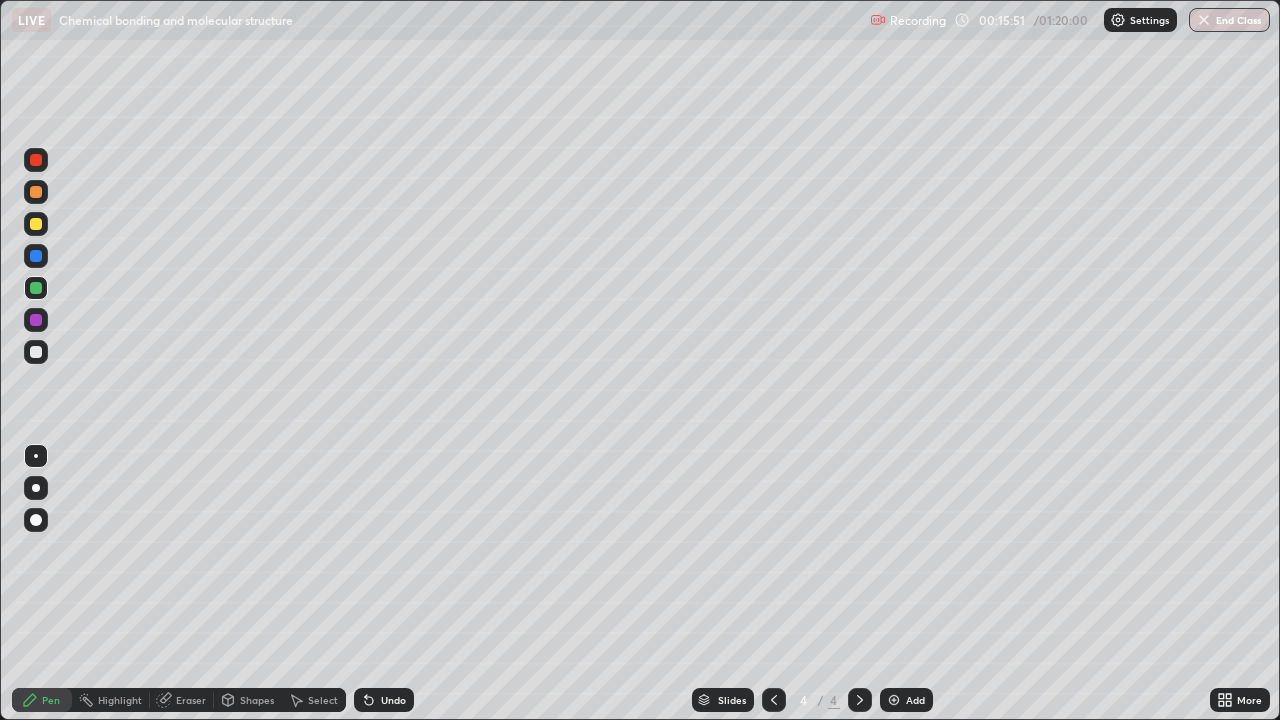 click at bounding box center [36, 352] 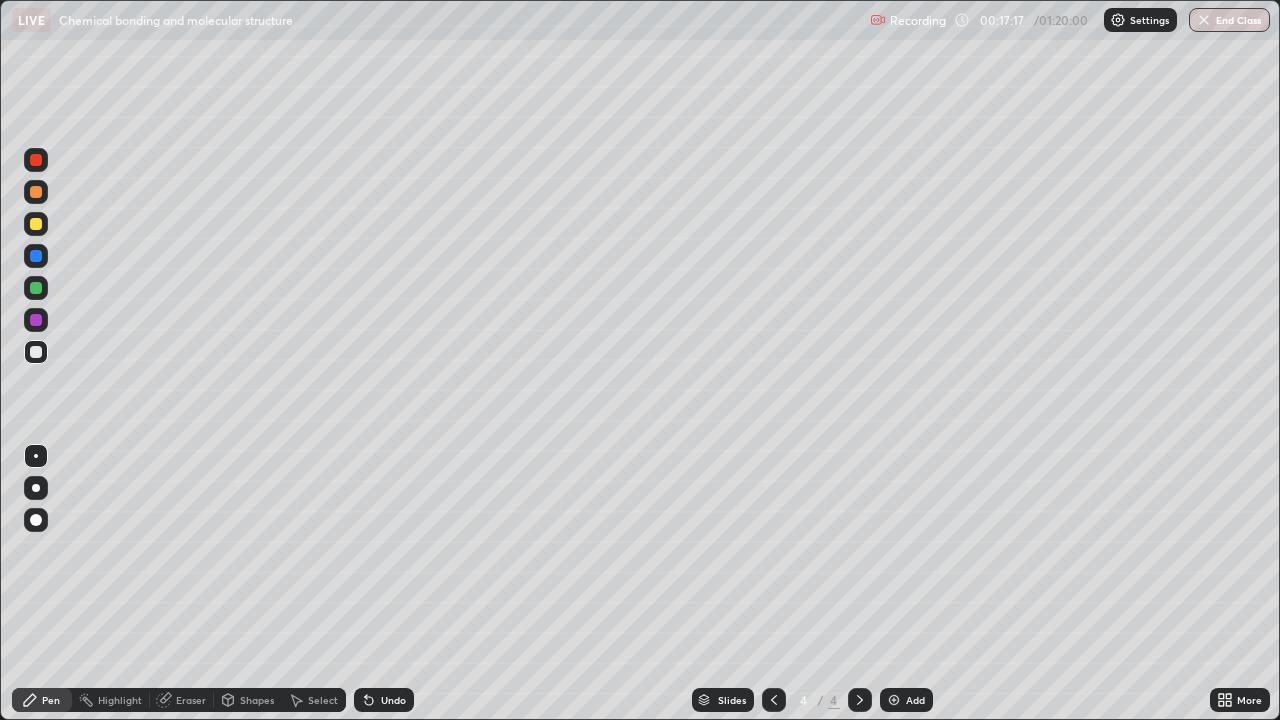 click on "Select" at bounding box center (323, 700) 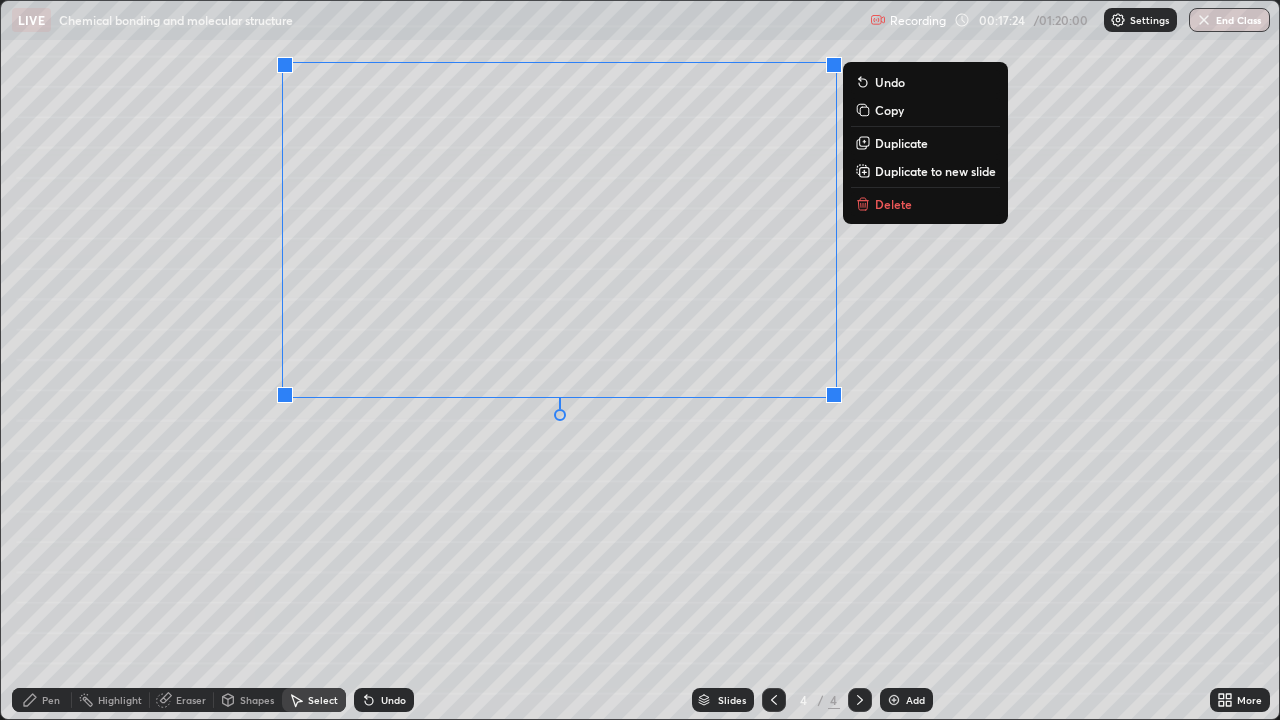 click on "0 ° Undo Copy Duplicate Duplicate to new slide Delete" at bounding box center [640, 360] 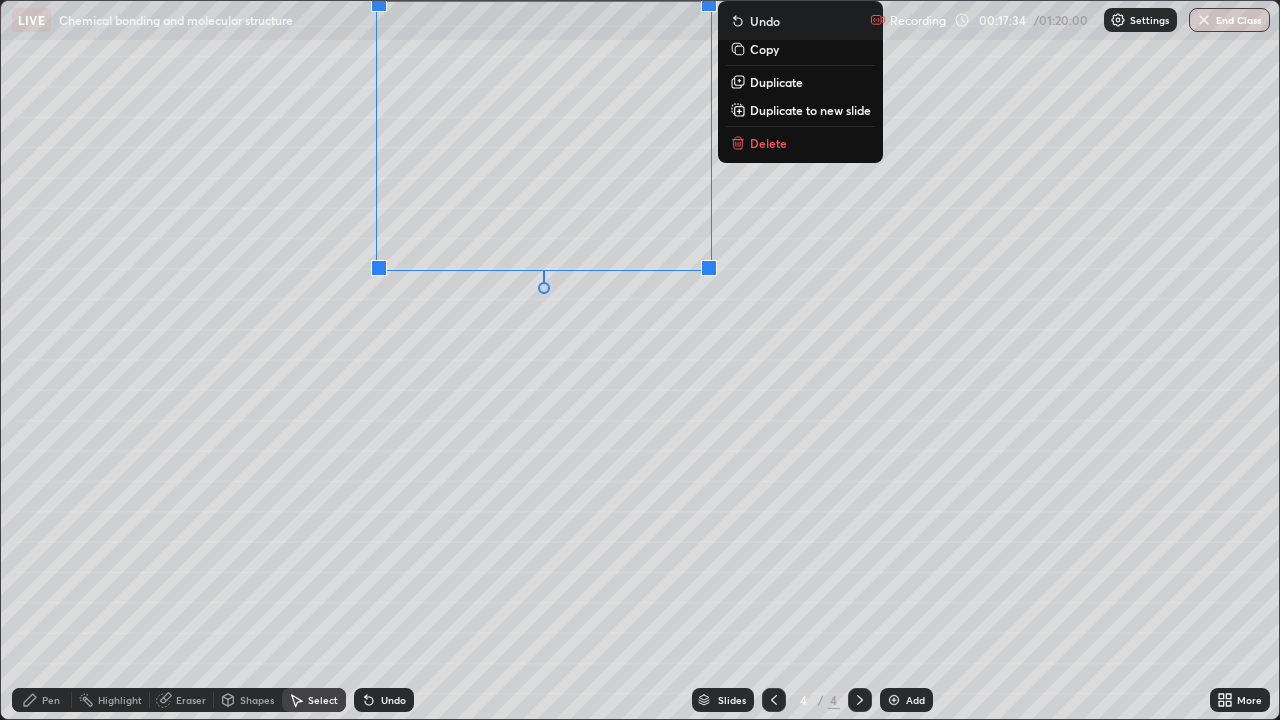click on "0 ° Undo Copy Duplicate Duplicate to new slide Delete" at bounding box center [640, 360] 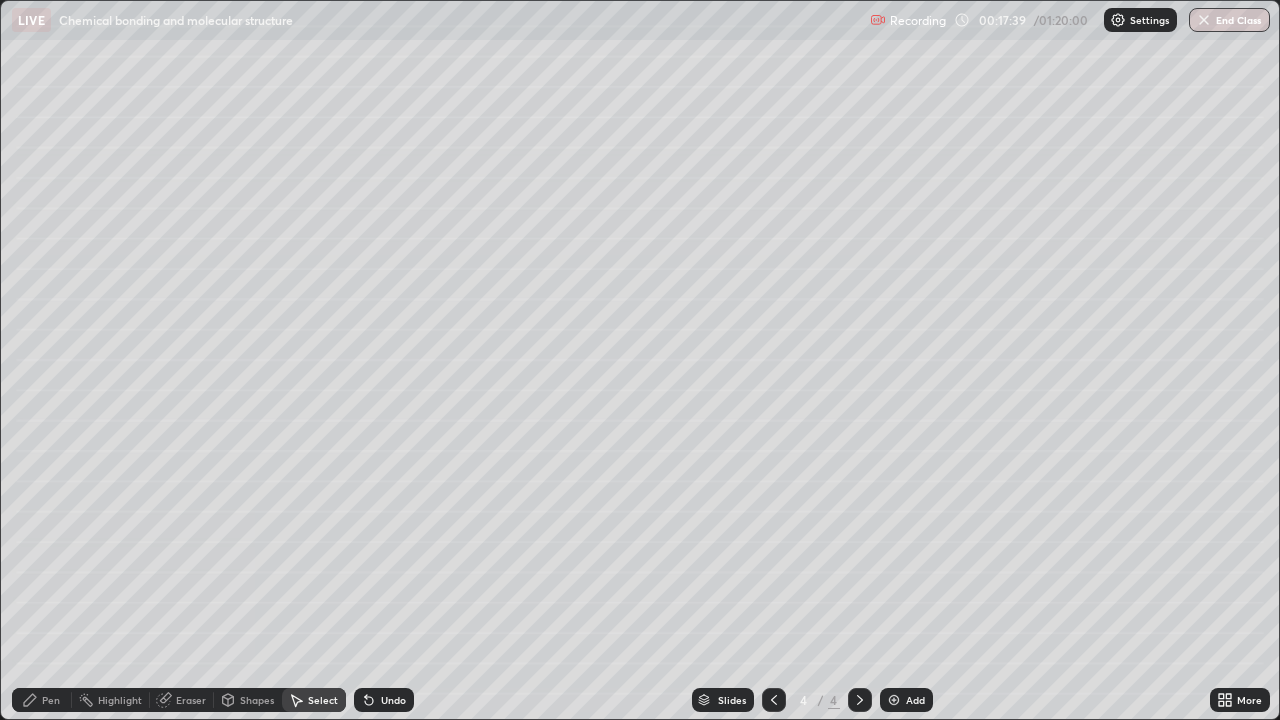 click on "Pen" at bounding box center (51, 700) 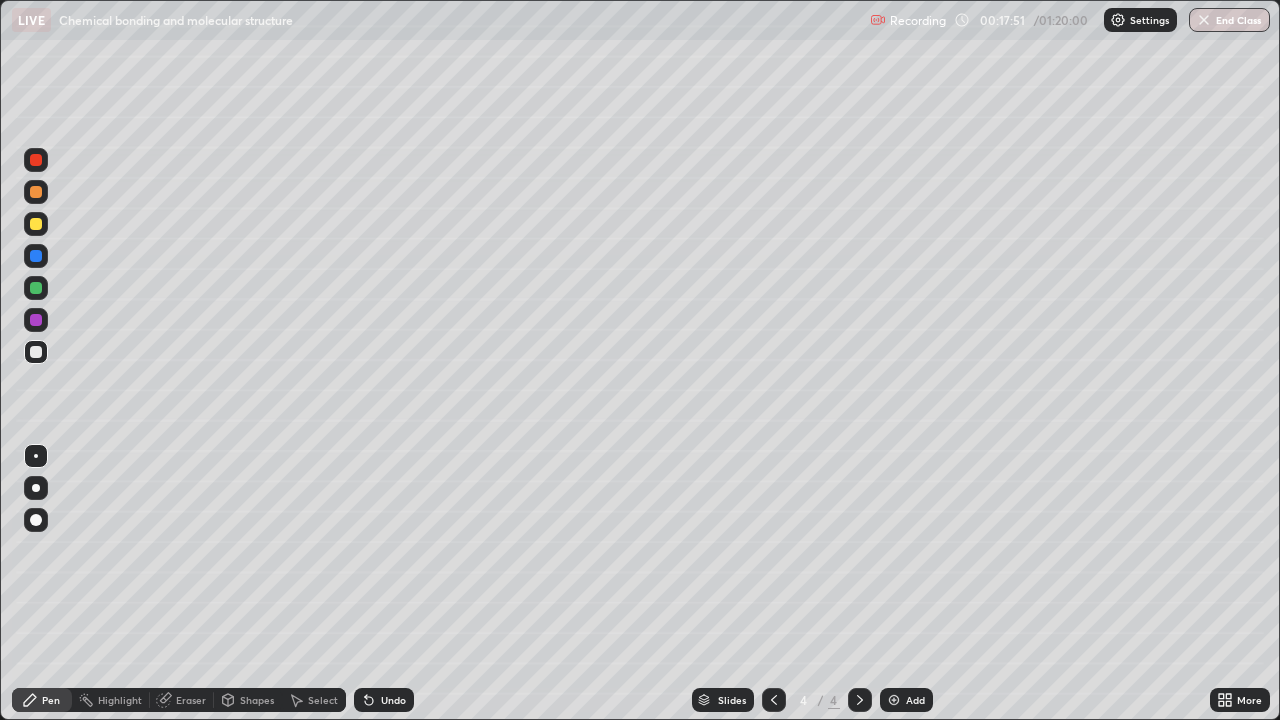 click on "Undo" at bounding box center (393, 700) 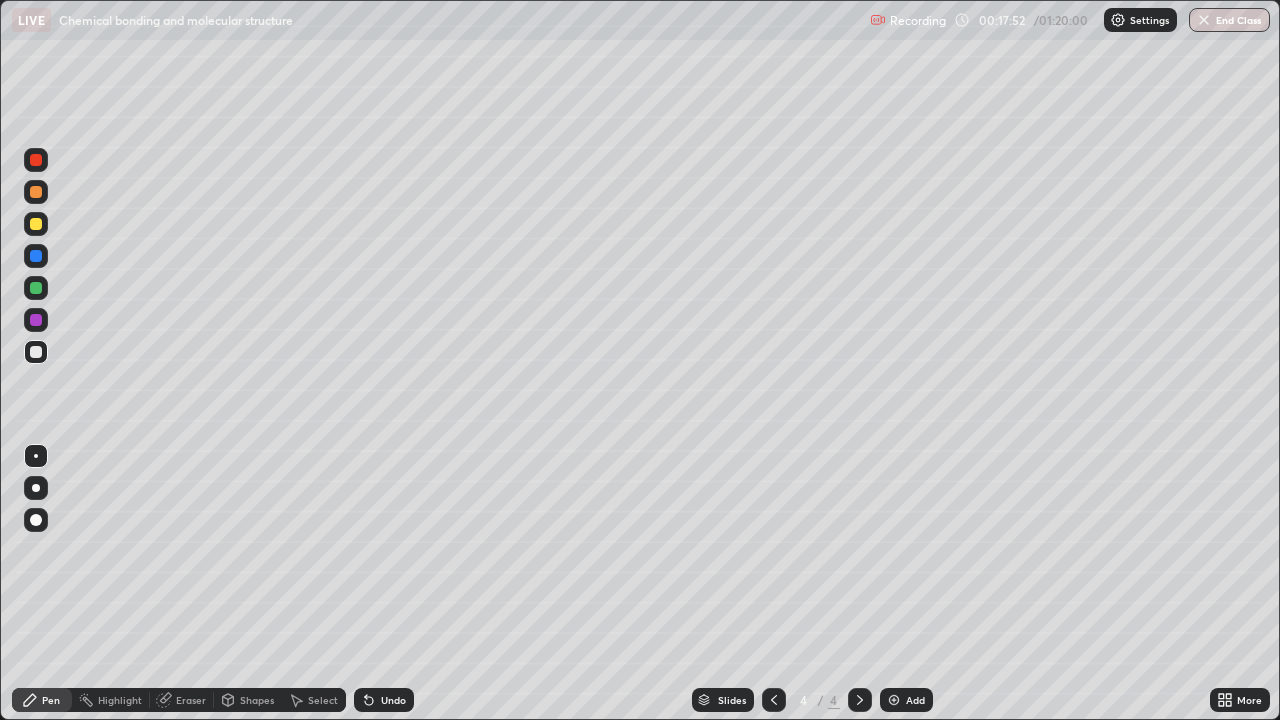 click on "More" at bounding box center [1240, 700] 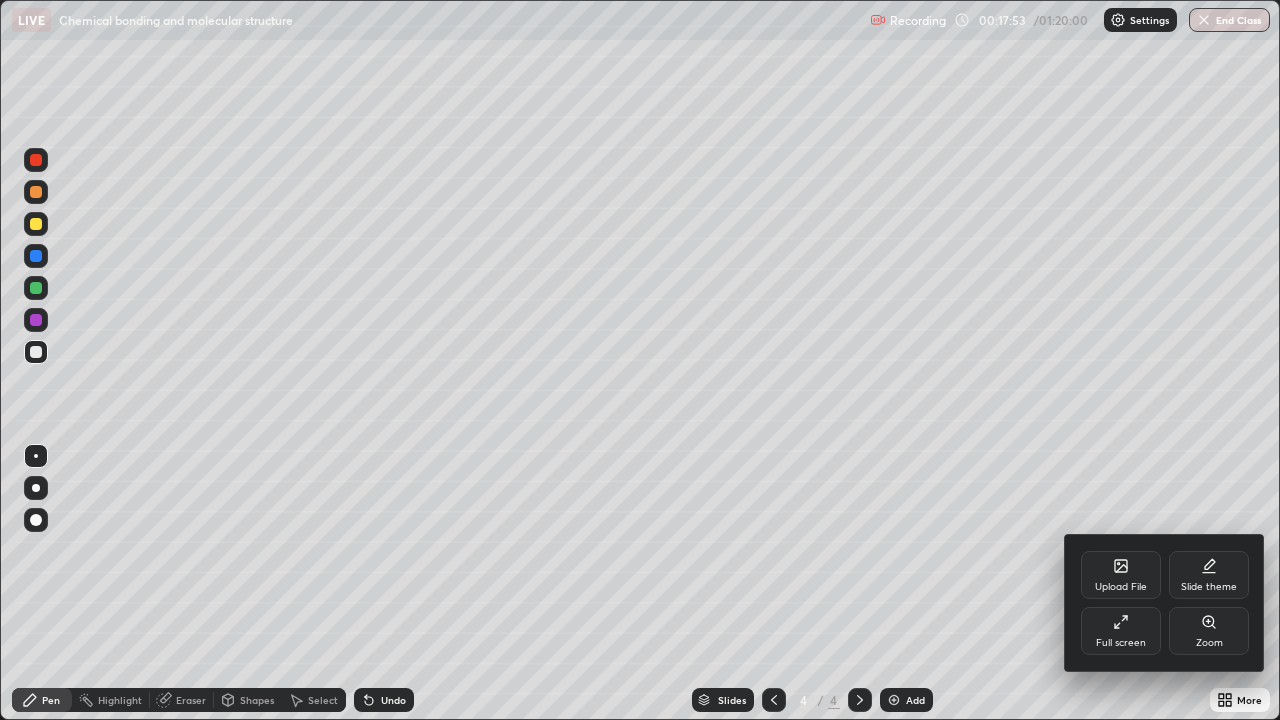 click on "Full screen" at bounding box center [1121, 631] 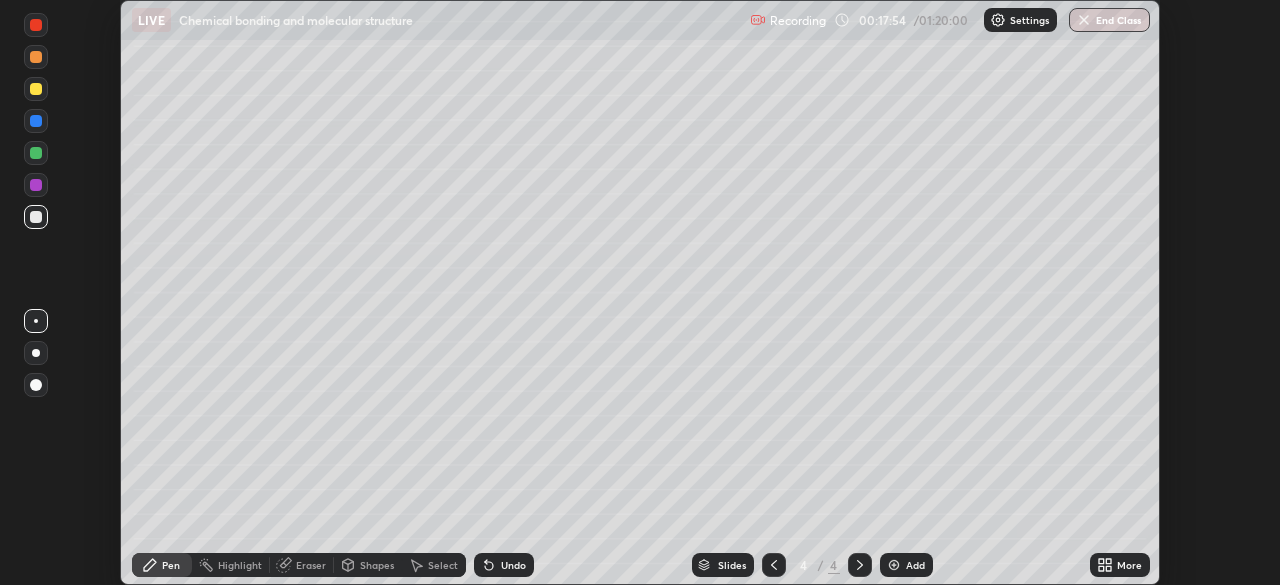 scroll, scrollTop: 585, scrollLeft: 1280, axis: both 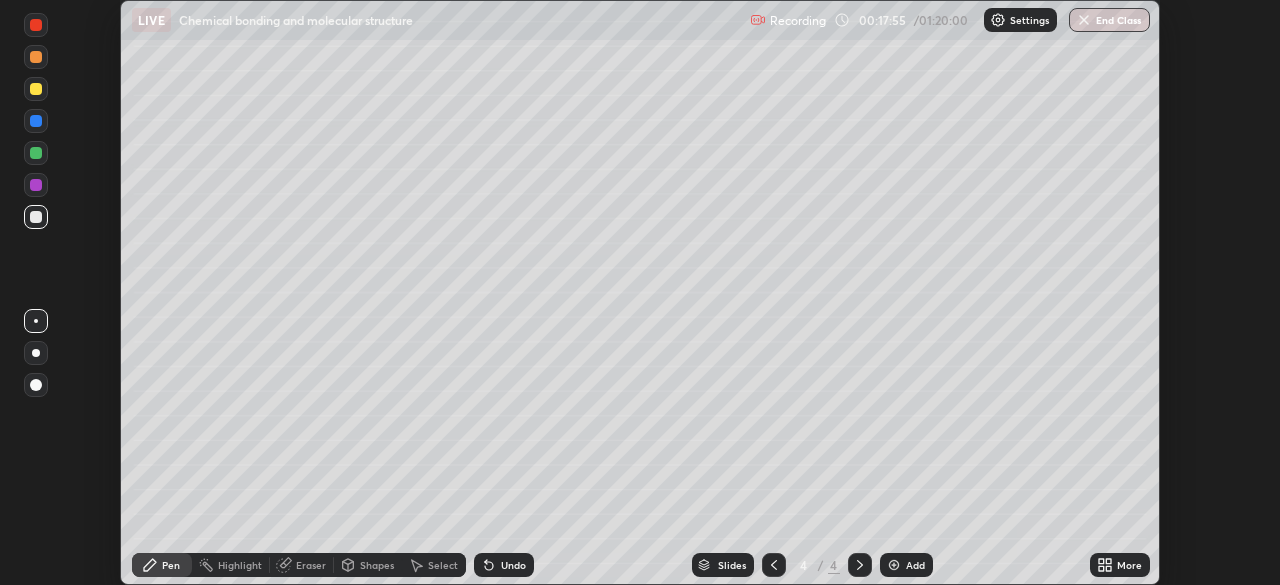 click 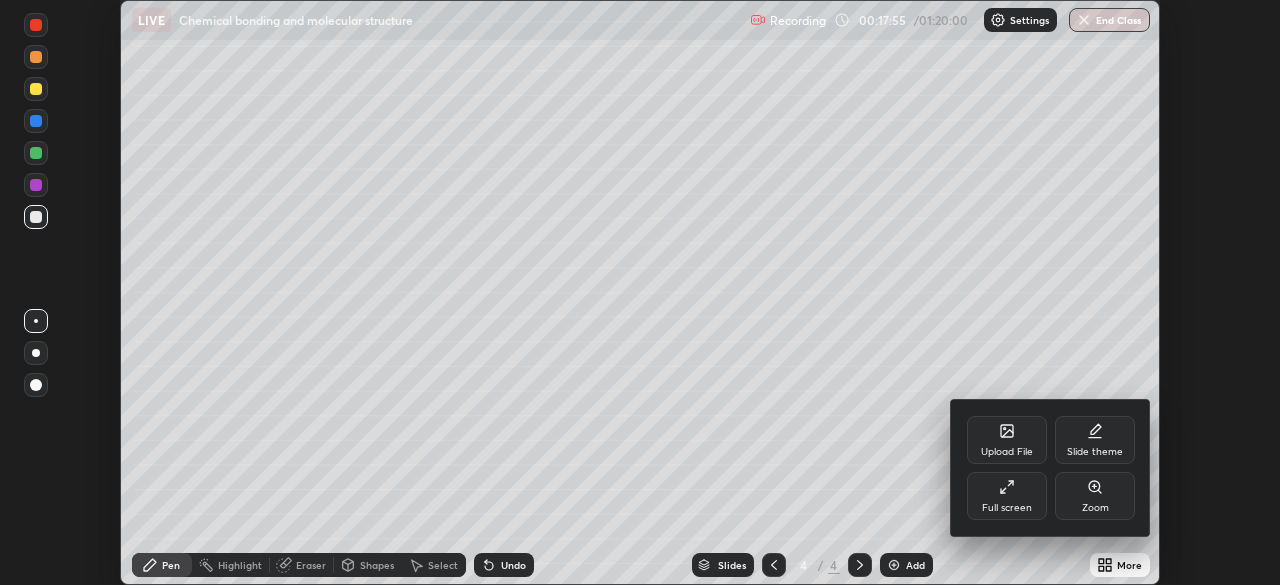 click on "Full screen" at bounding box center (1007, 496) 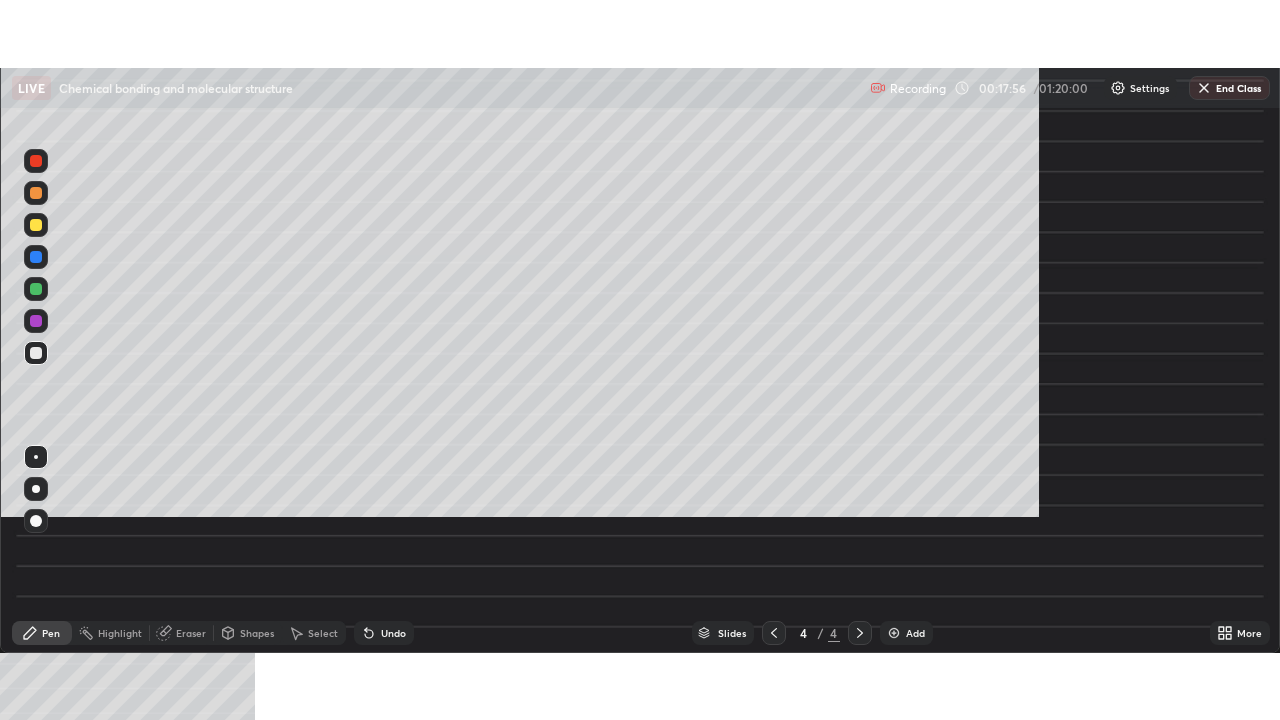 scroll, scrollTop: 99280, scrollLeft: 98720, axis: both 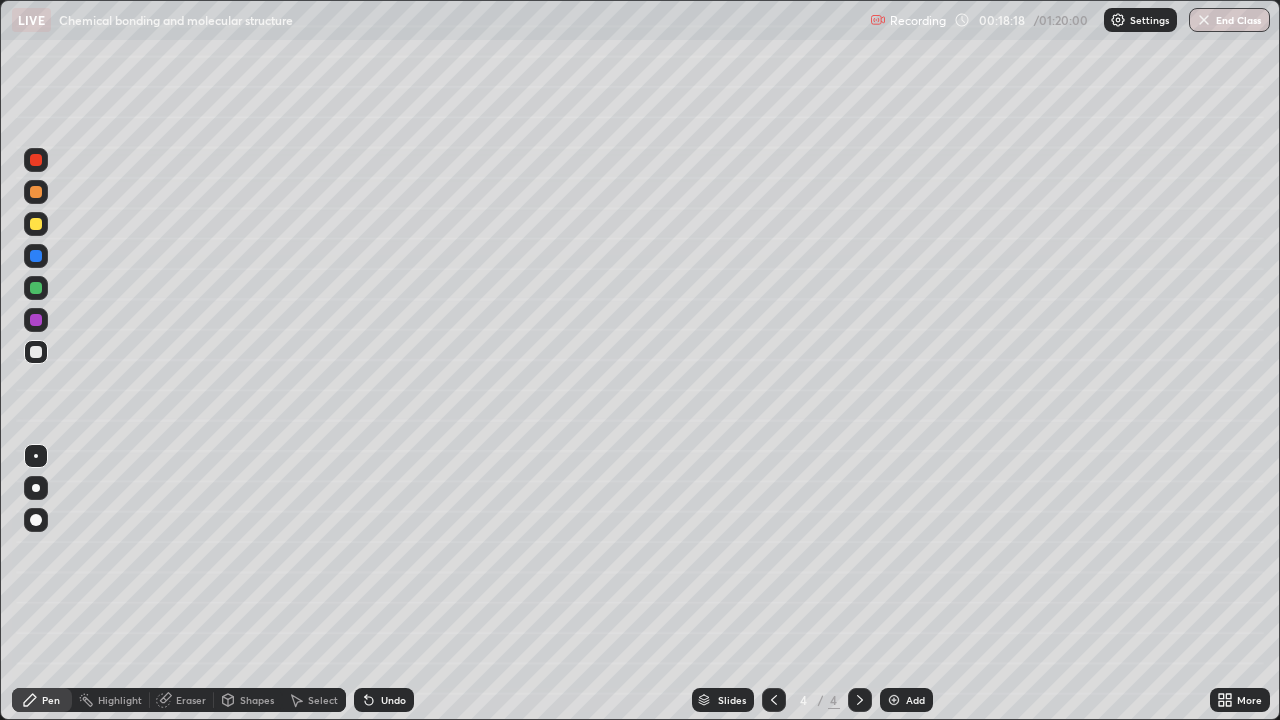 click 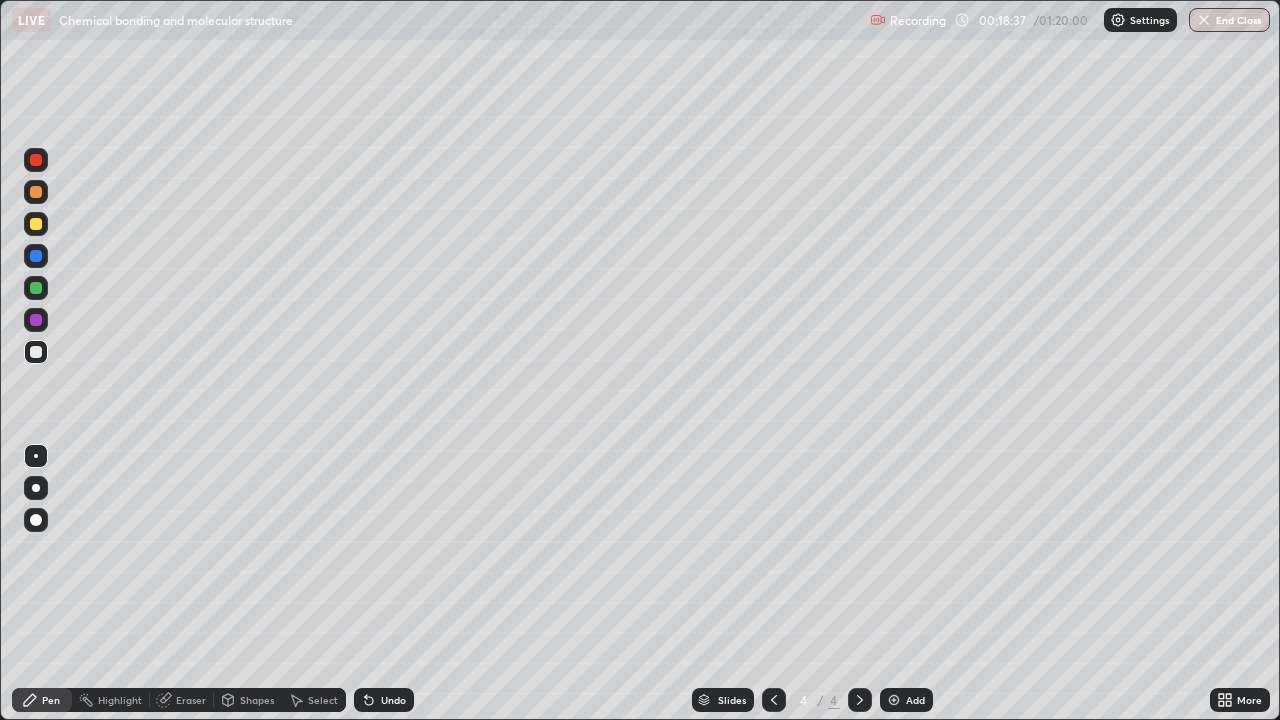 click on "Undo" at bounding box center [393, 700] 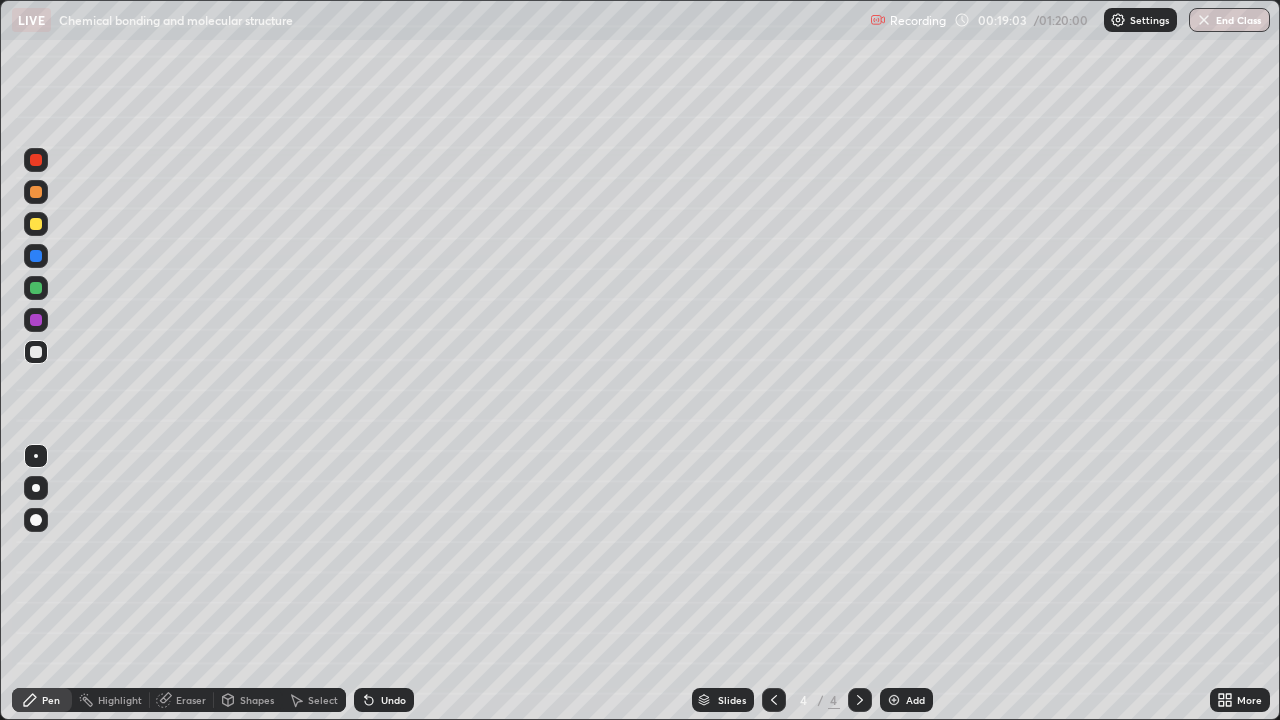 click at bounding box center (36, 224) 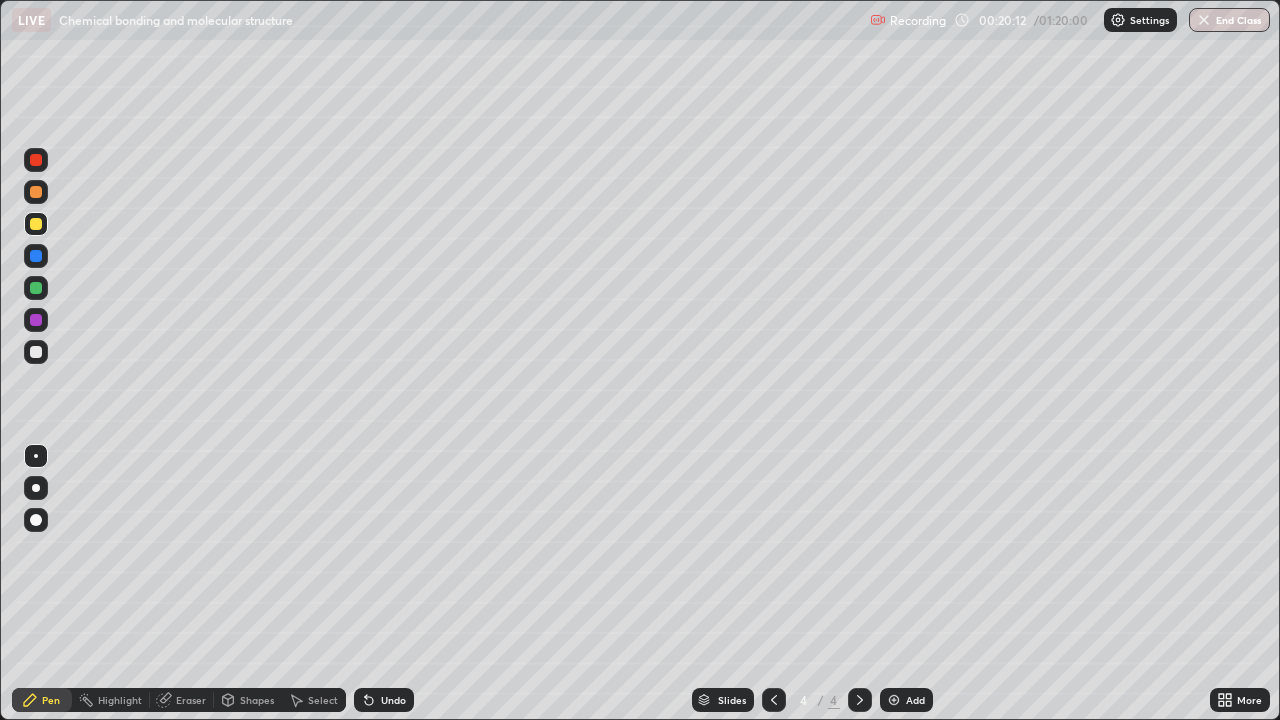 click at bounding box center [36, 352] 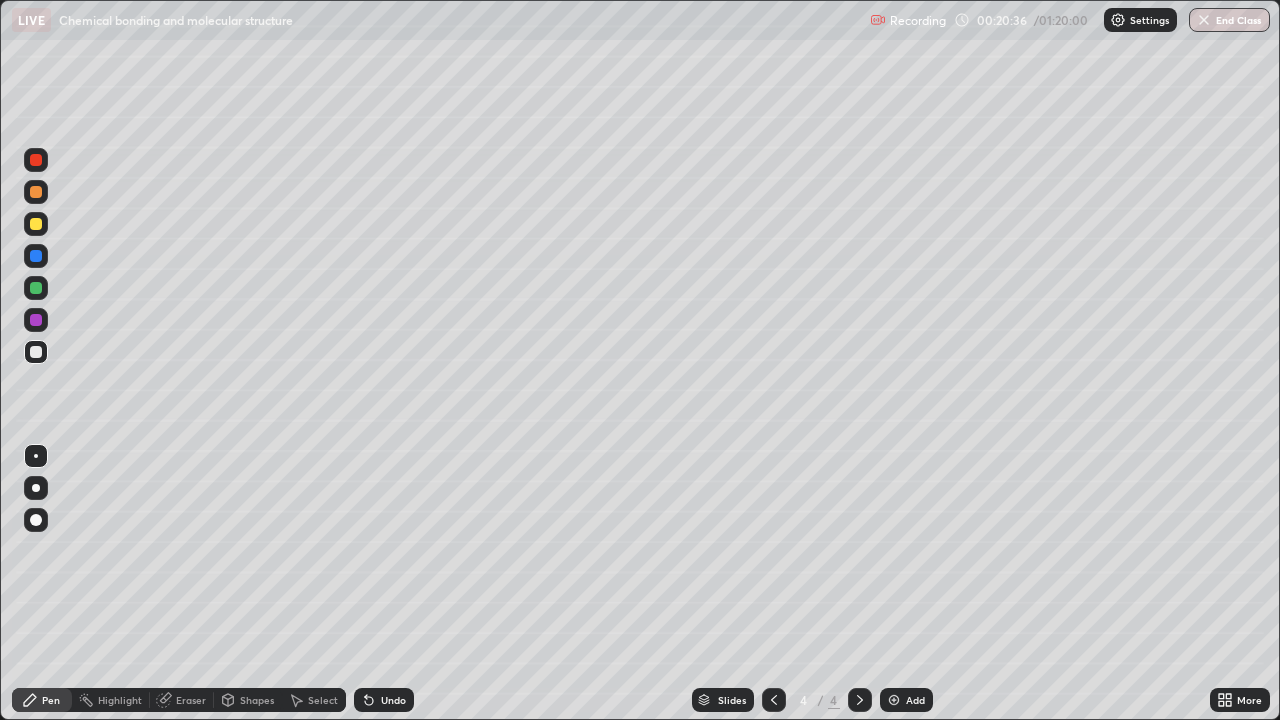 click at bounding box center [36, 288] 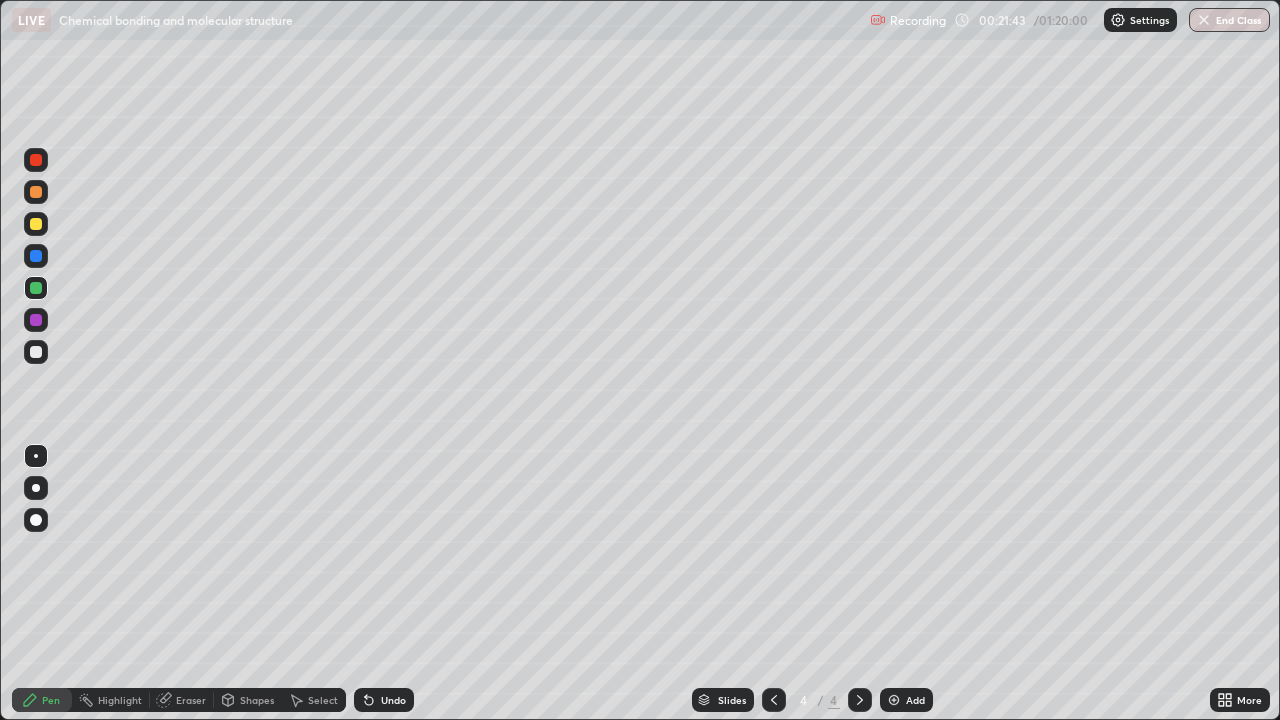 click 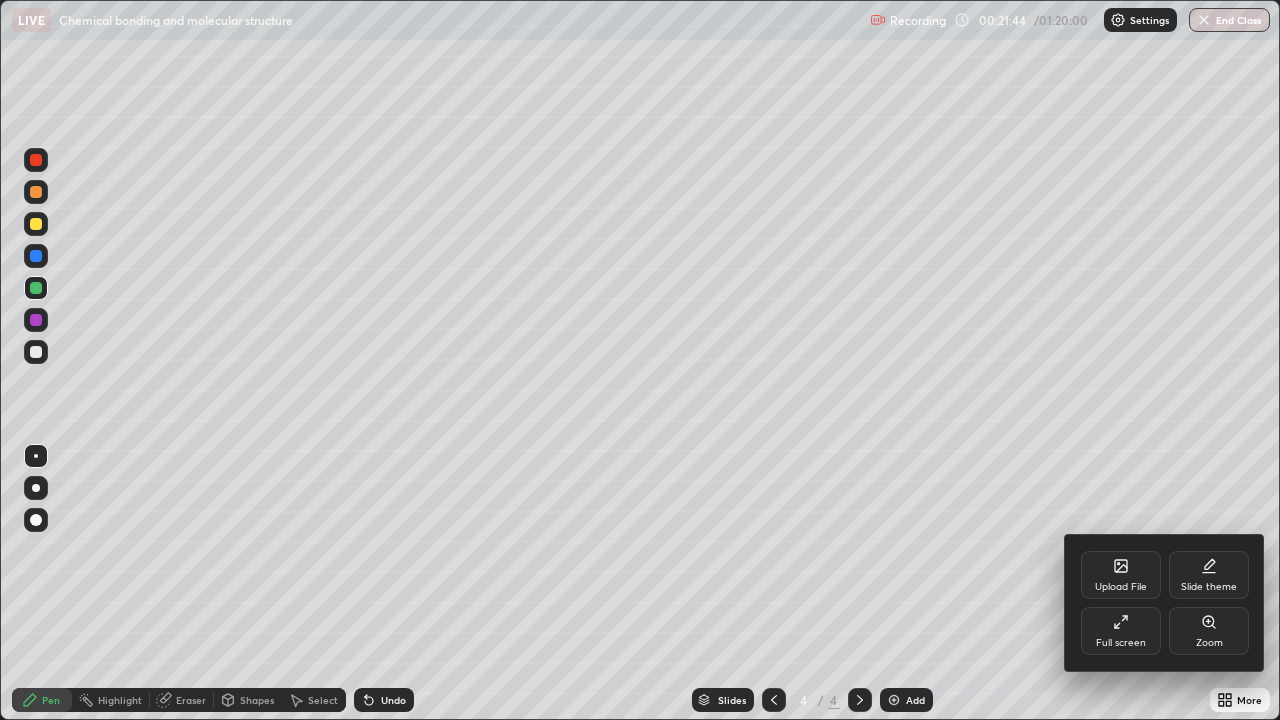 click on "Zoom" at bounding box center [1209, 643] 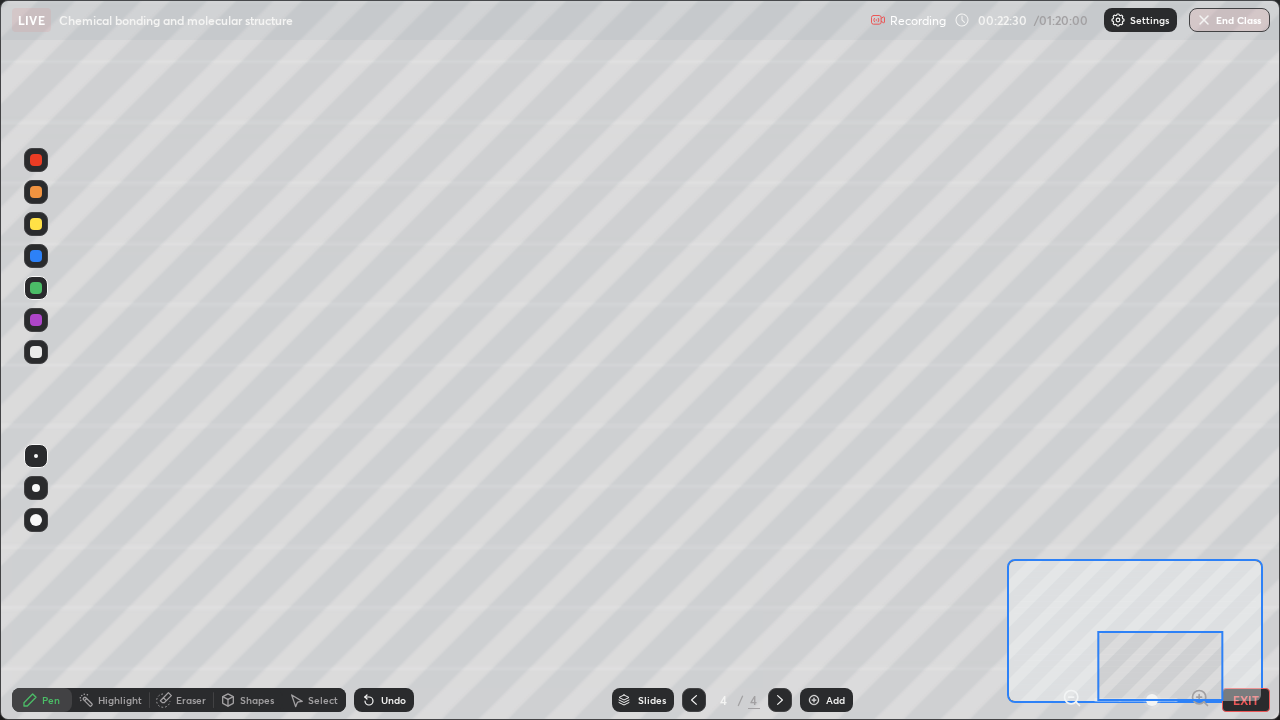 click on "EXIT" at bounding box center [1246, 700] 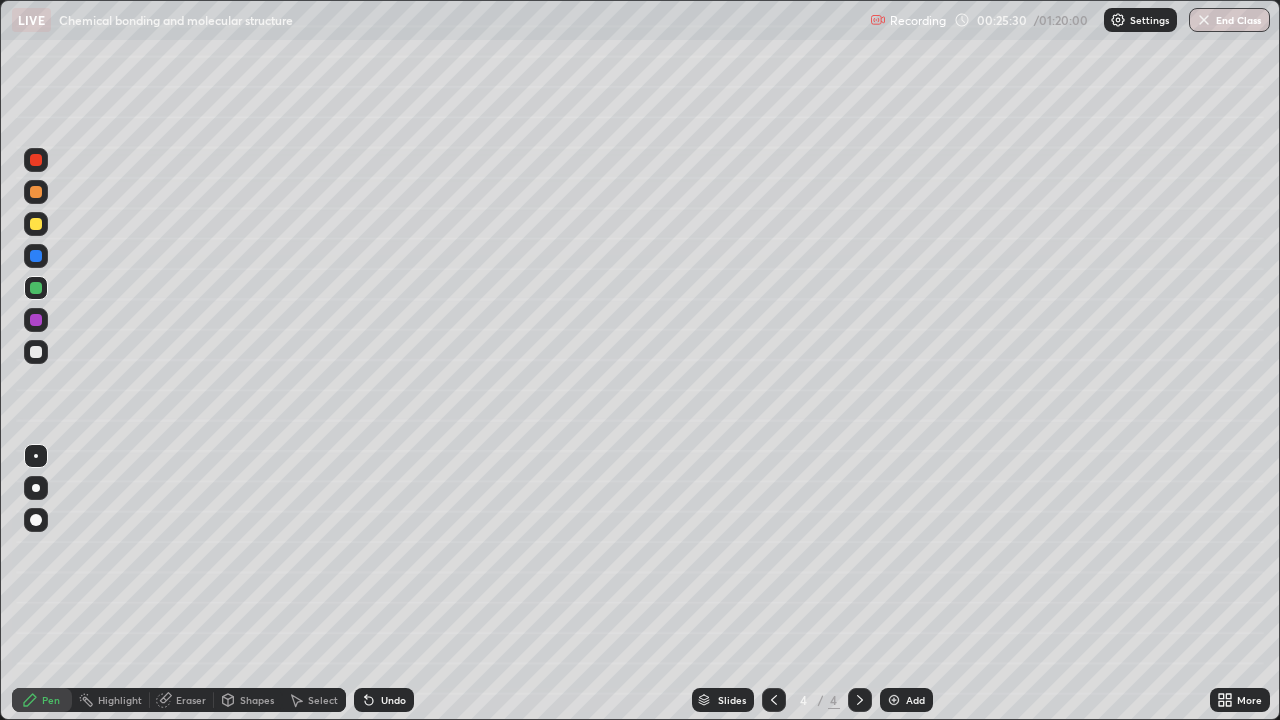 click on "Add" at bounding box center [915, 700] 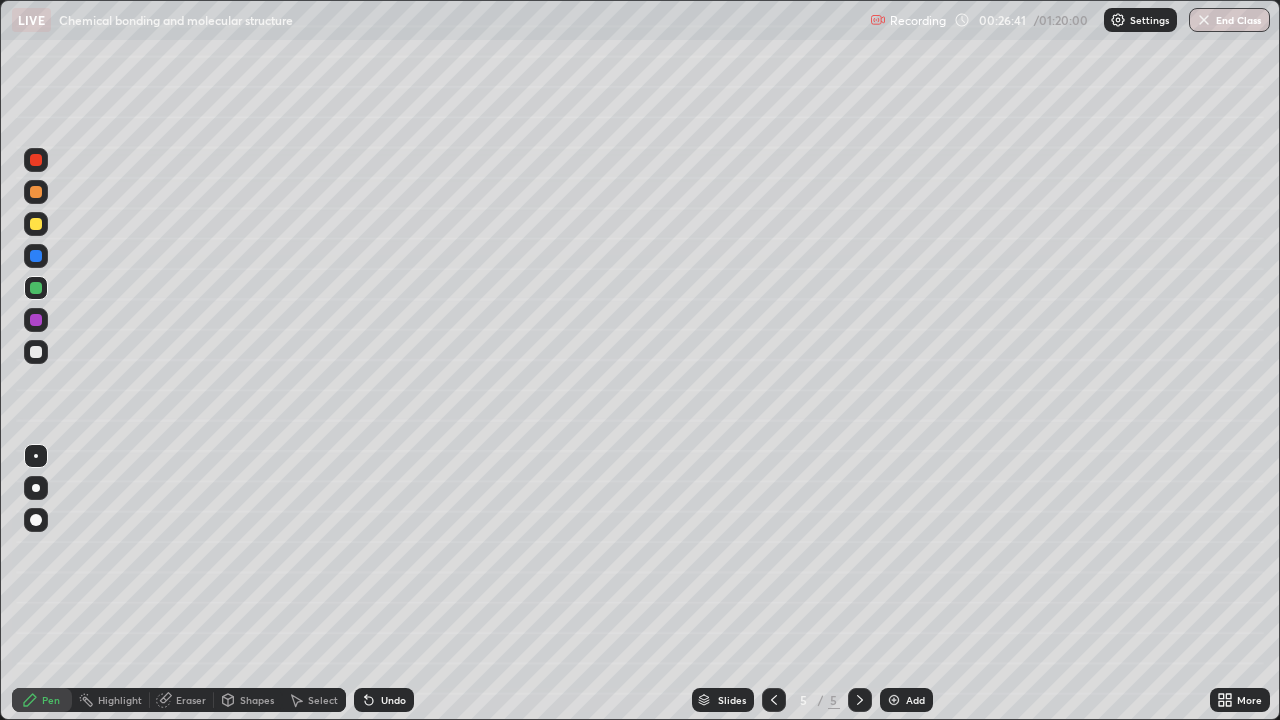 click at bounding box center (36, 352) 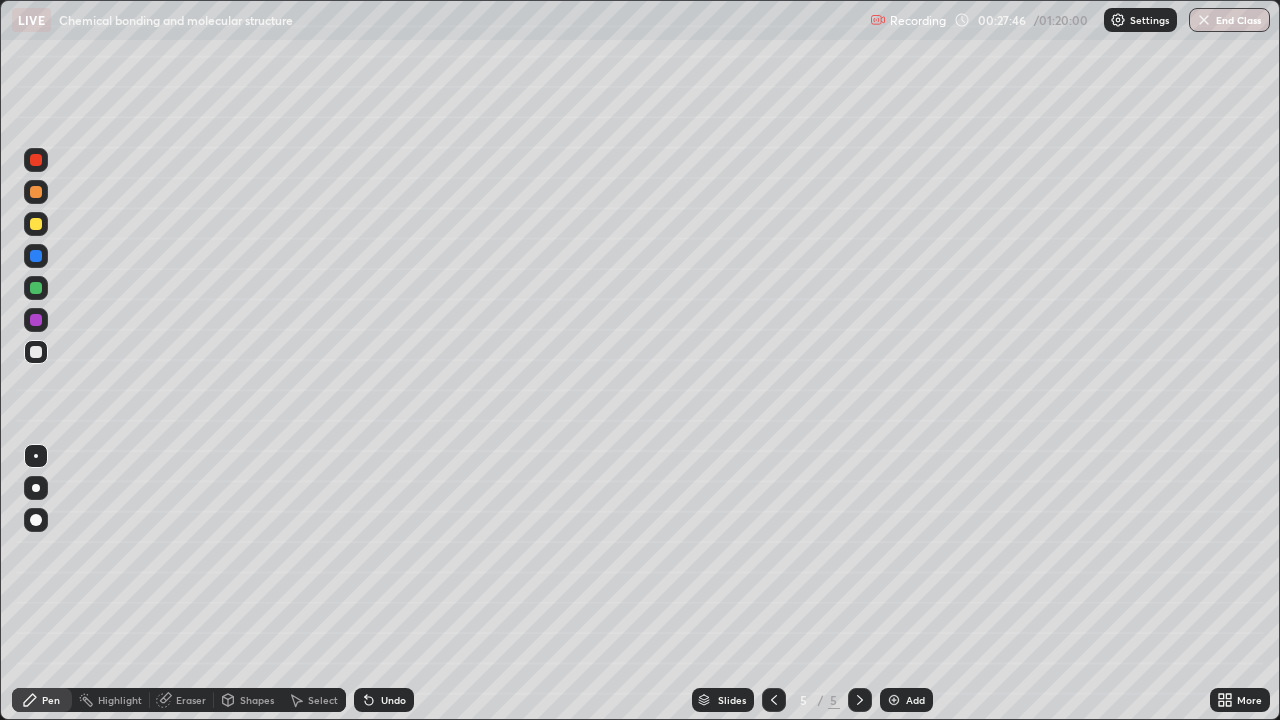 click on "Undo" at bounding box center [393, 700] 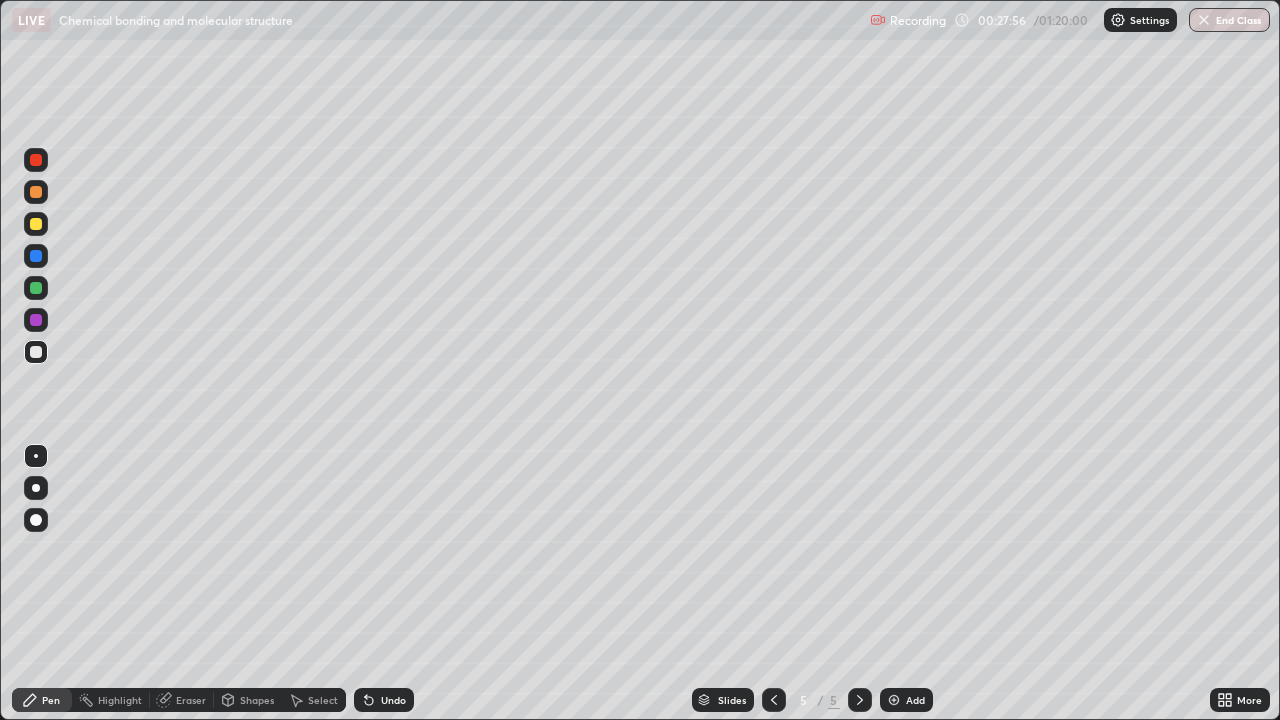 click on "Undo" at bounding box center [393, 700] 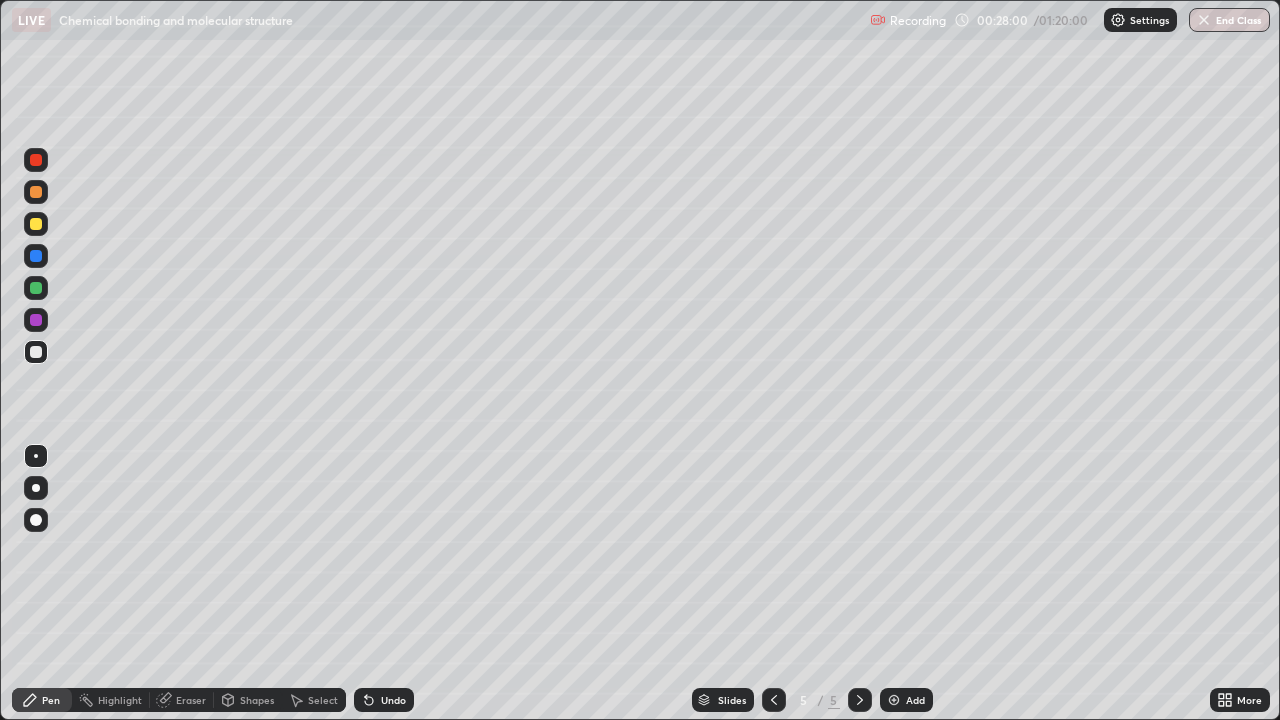 click on "Select" at bounding box center [323, 700] 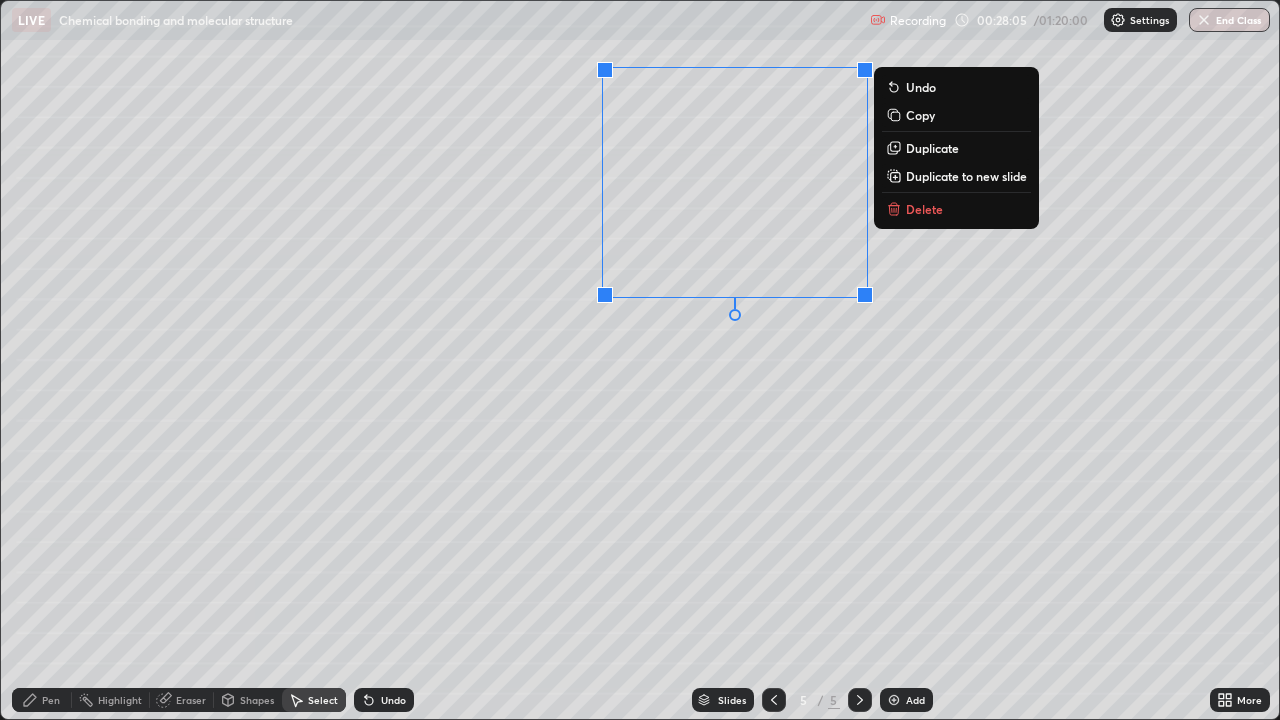 click on "Delete" at bounding box center (924, 209) 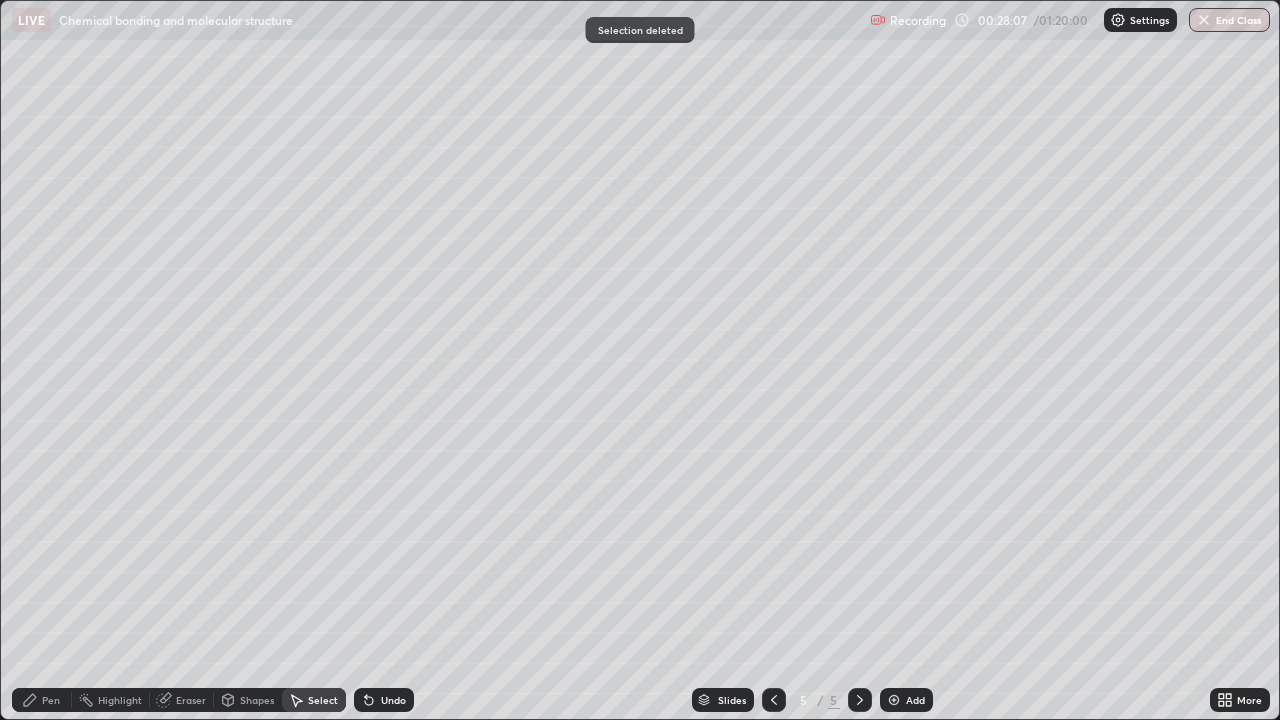 click on "Undo" at bounding box center (384, 700) 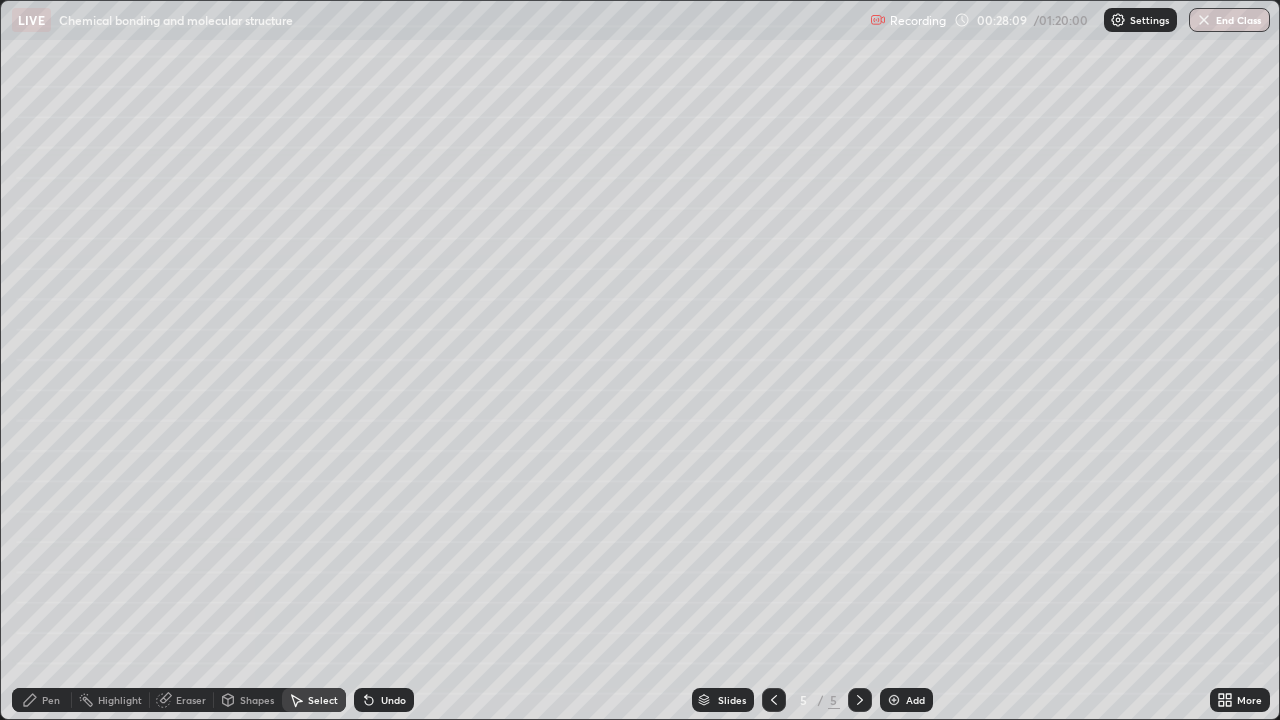 click on "Pen" at bounding box center [42, 700] 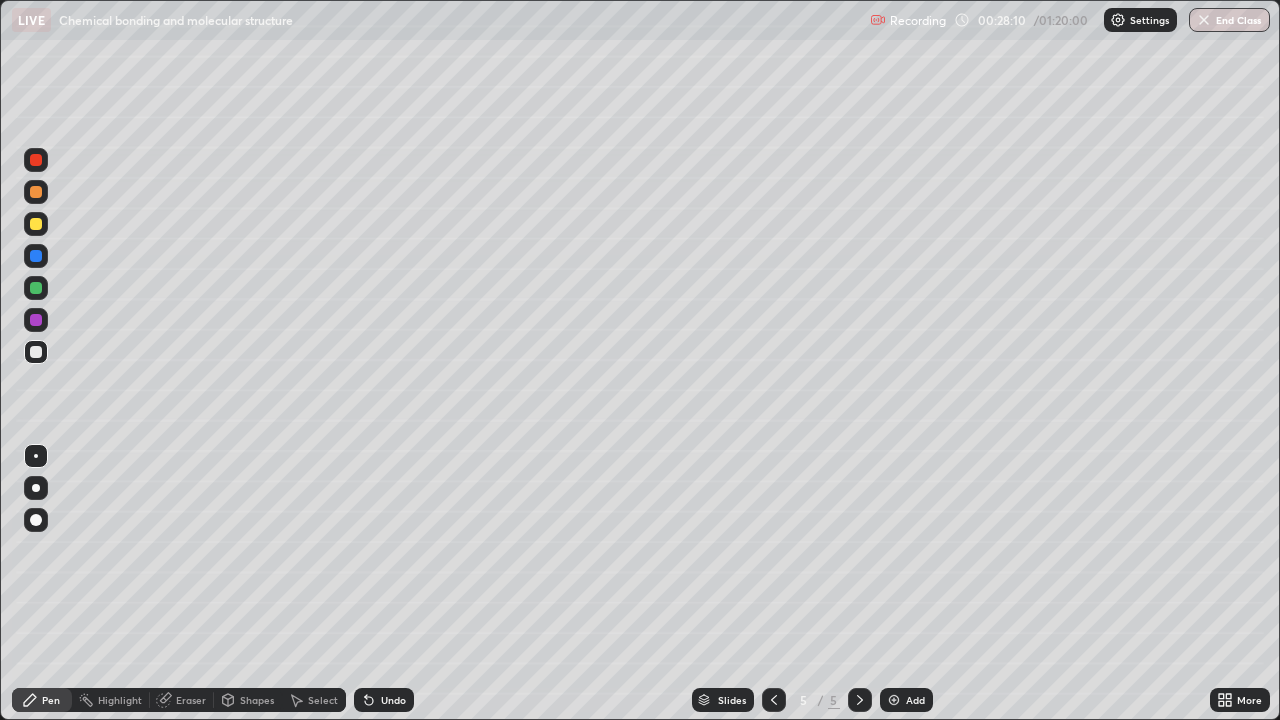 click at bounding box center (36, 224) 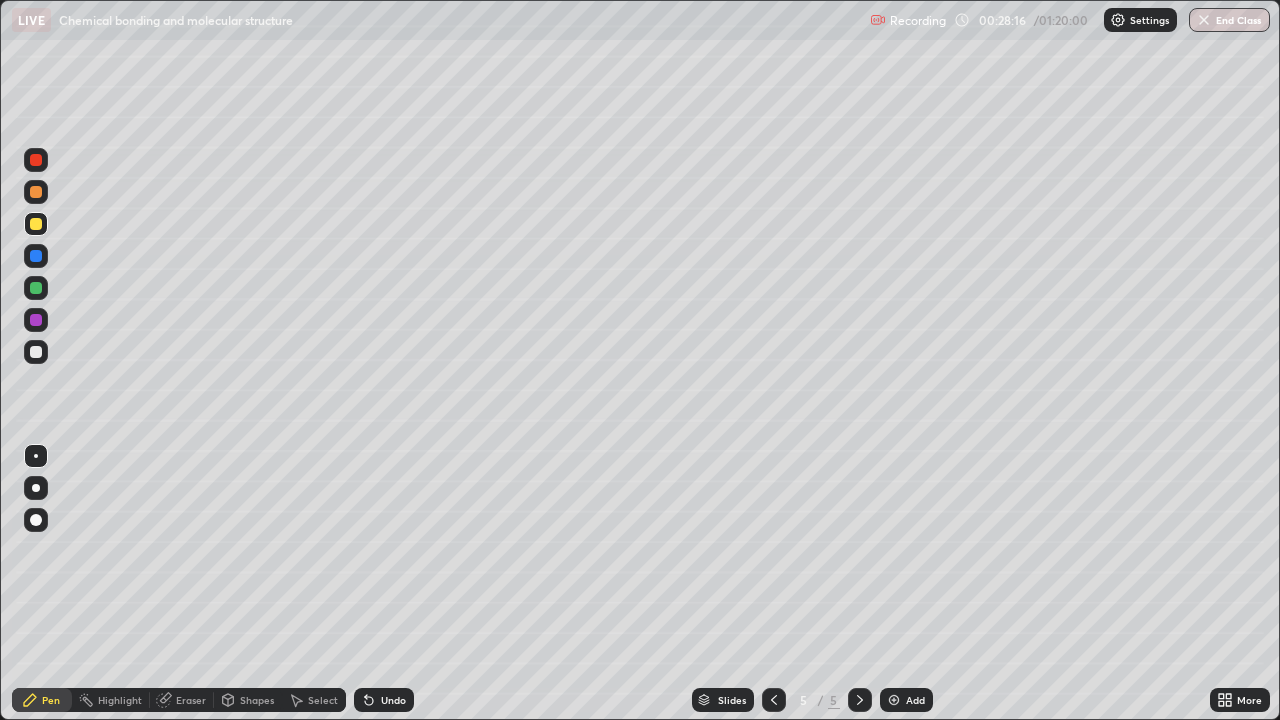 click on "More" at bounding box center (1249, 700) 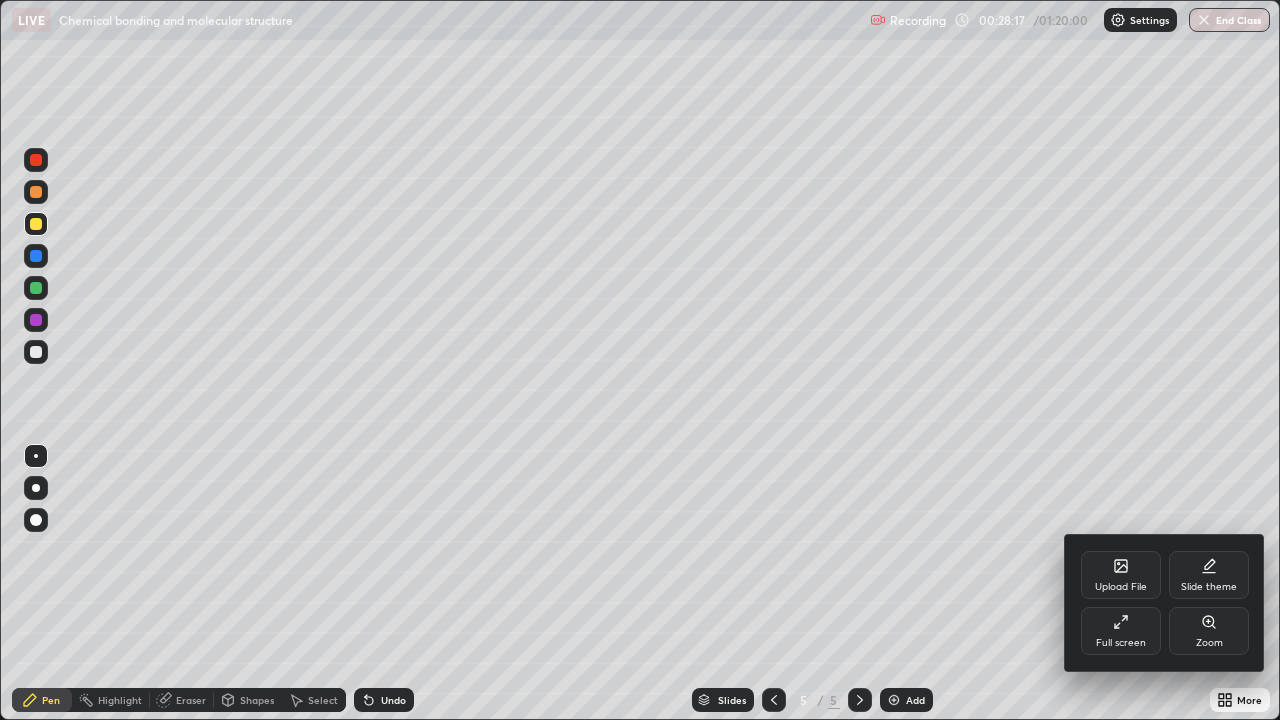 click on "Full screen" at bounding box center [1121, 631] 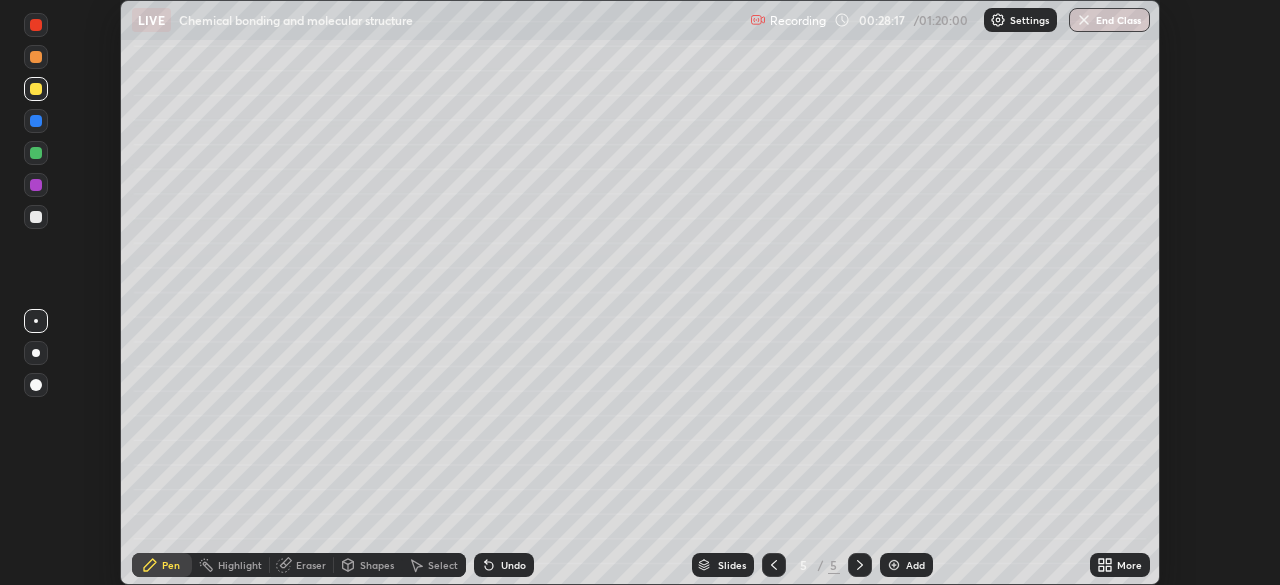 scroll, scrollTop: 585, scrollLeft: 1280, axis: both 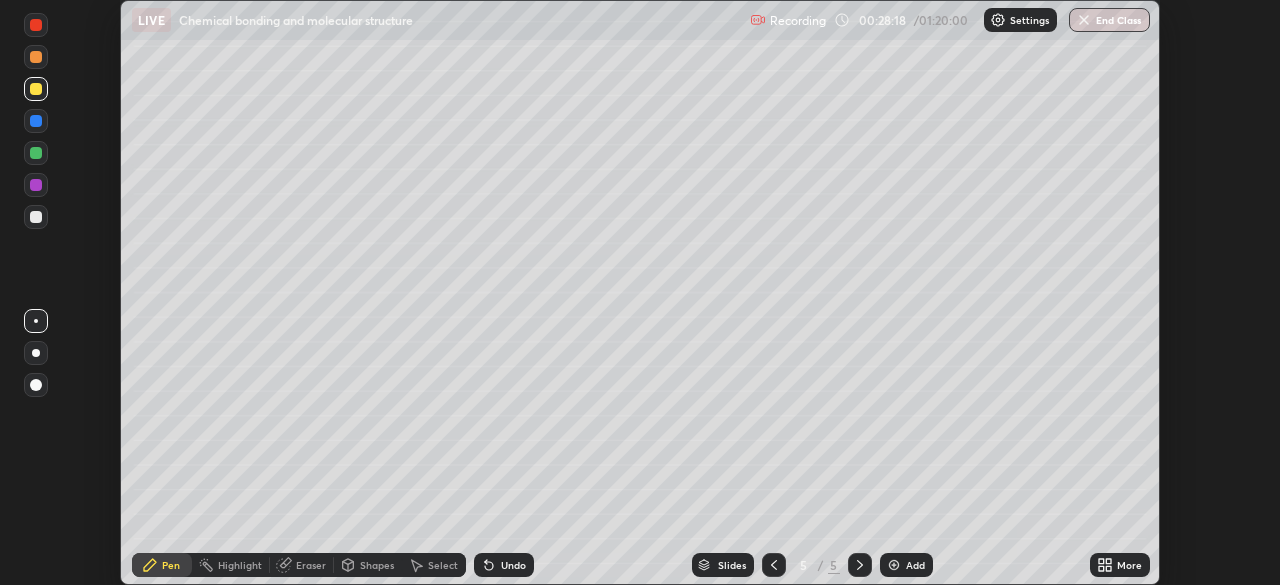 click on "More" at bounding box center (1129, 565) 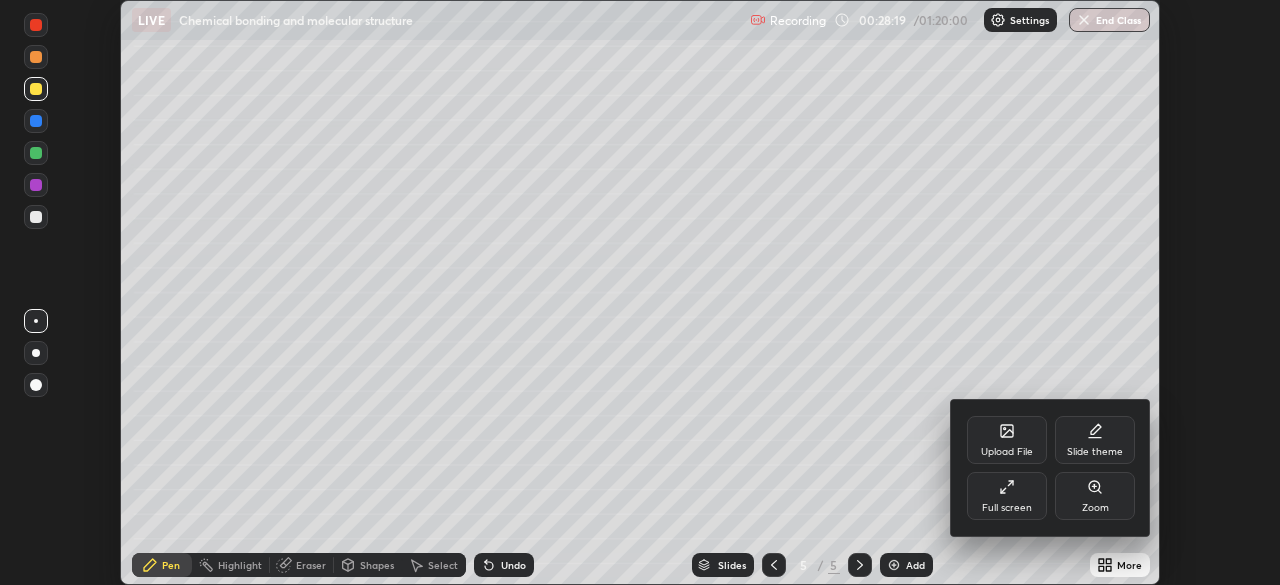 click on "Full screen" at bounding box center [1007, 508] 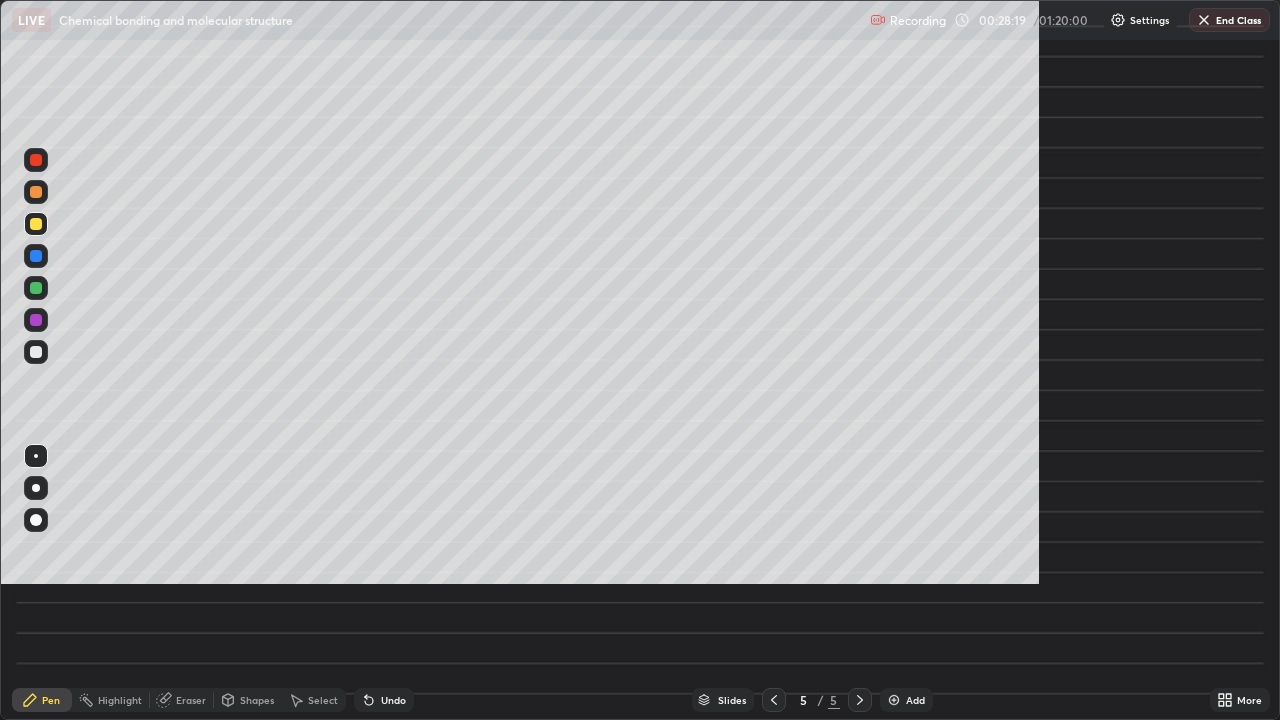 scroll, scrollTop: 99280, scrollLeft: 98720, axis: both 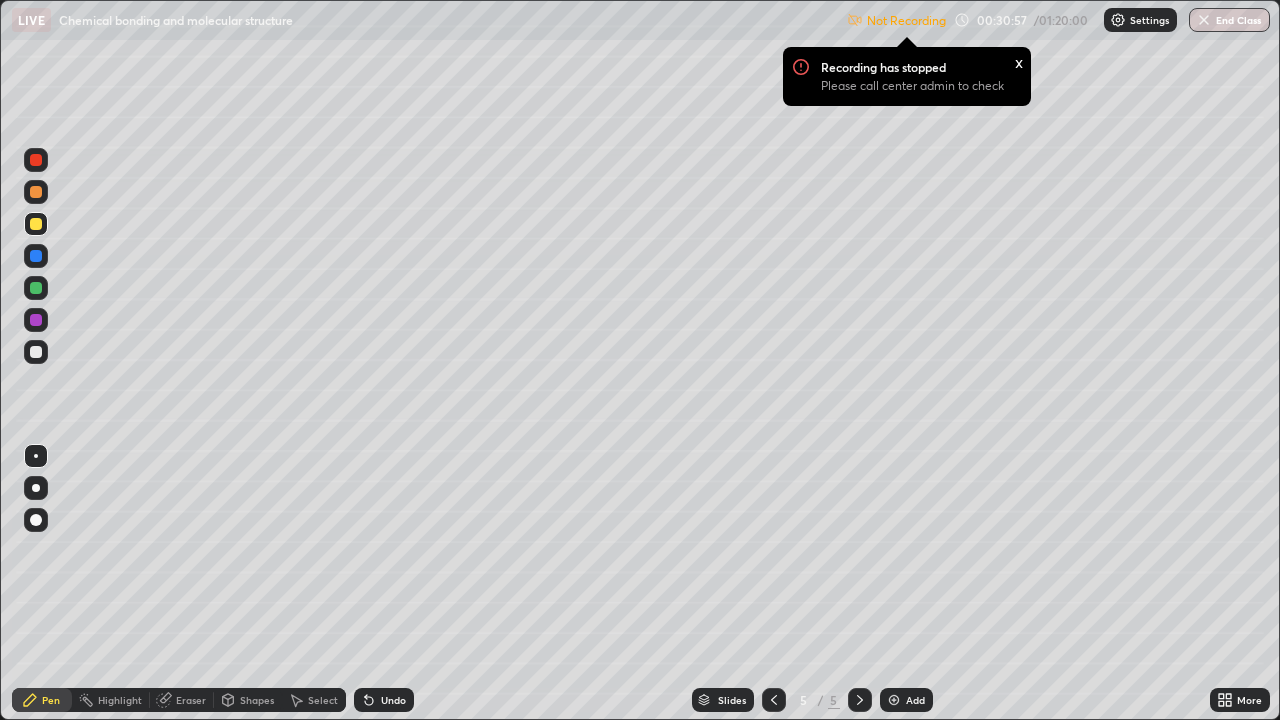 click on "Settings" at bounding box center (1149, 20) 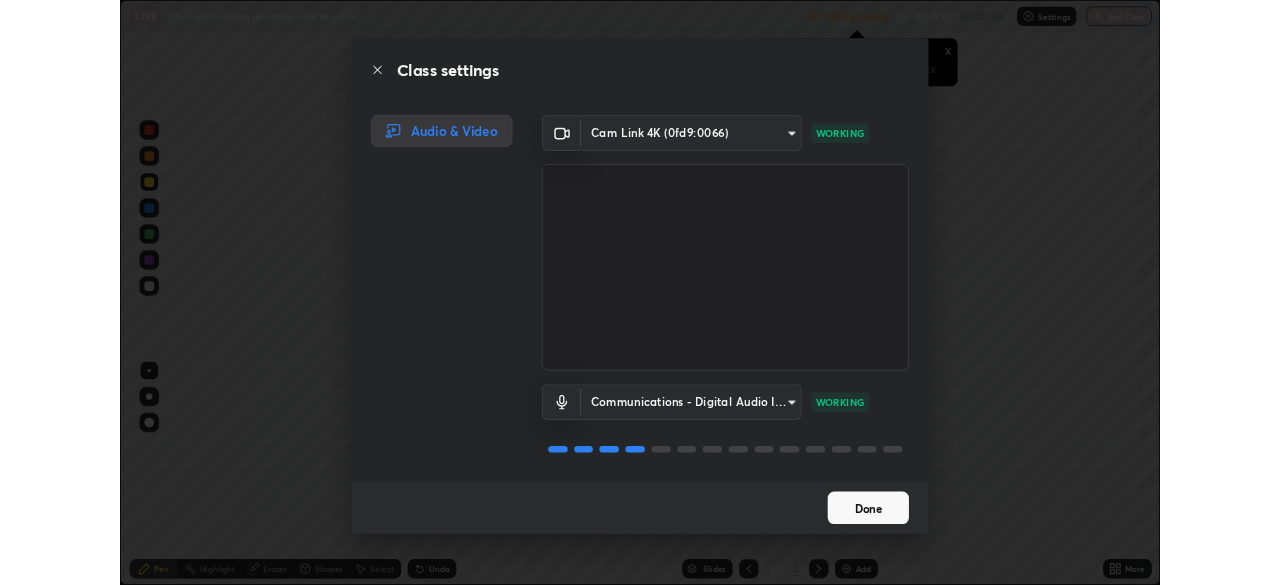 scroll, scrollTop: 0, scrollLeft: 0, axis: both 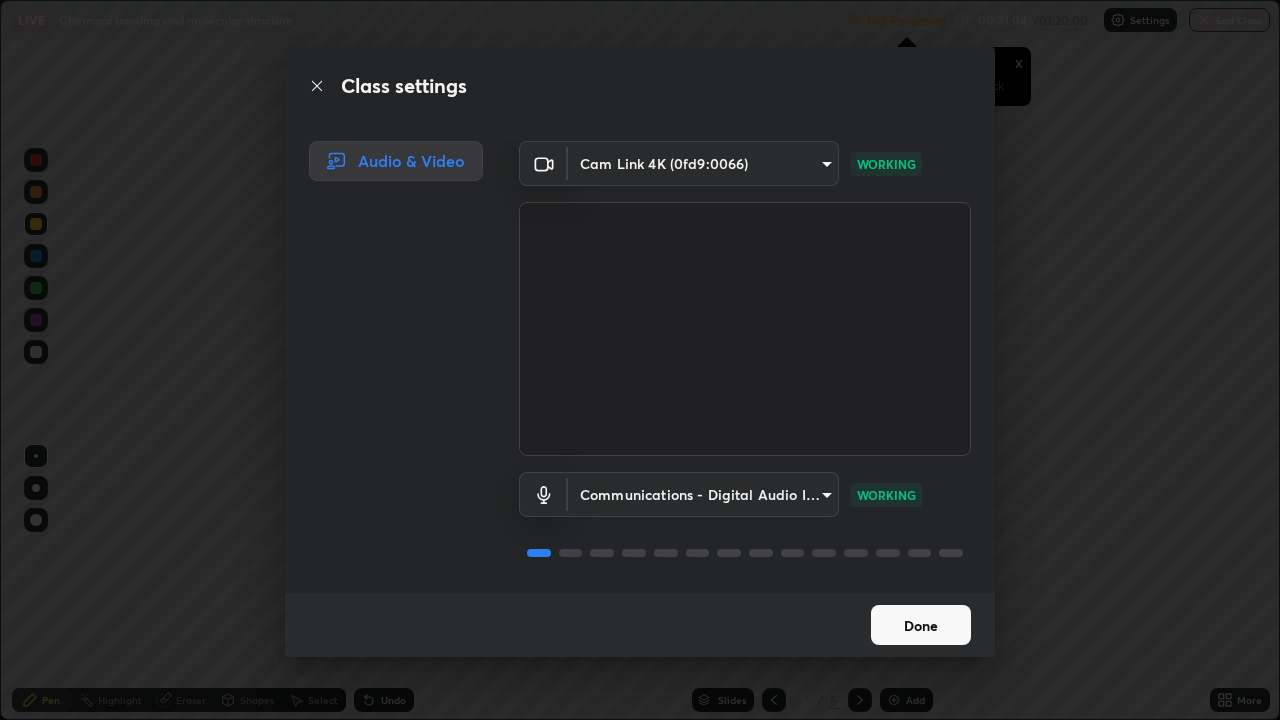 click on "Done" at bounding box center [921, 625] 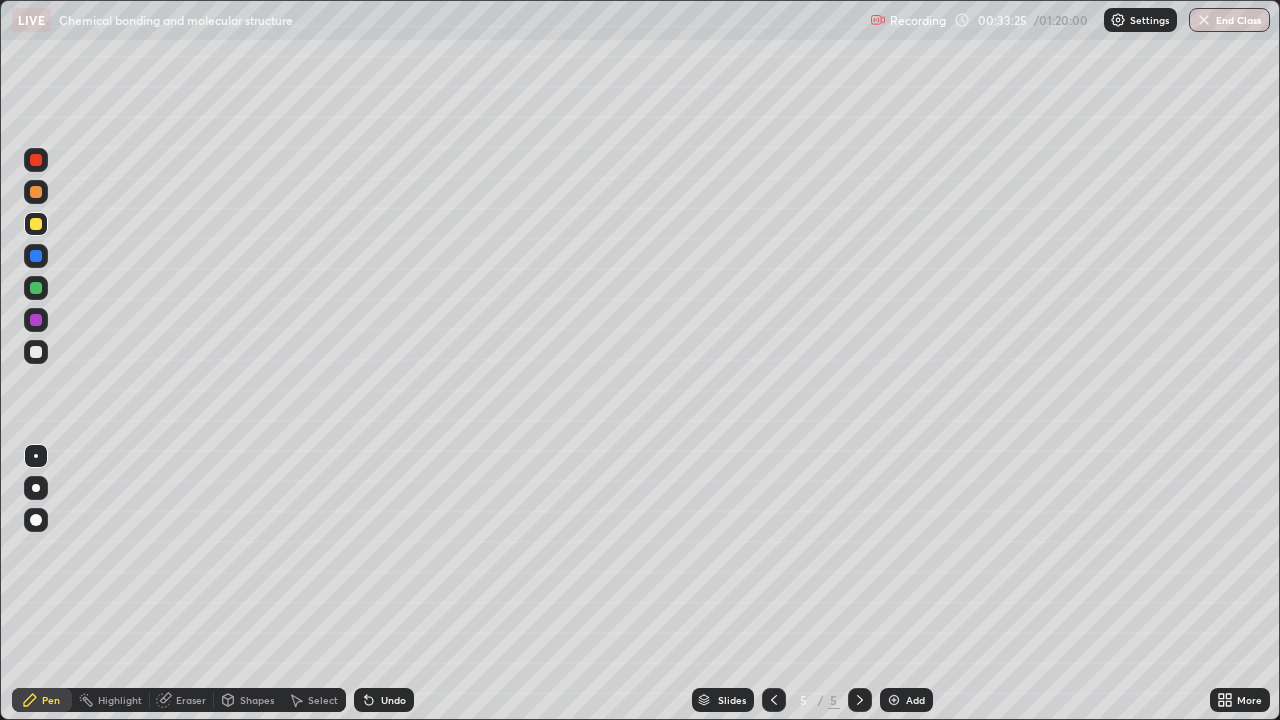 click on "Add" at bounding box center (906, 700) 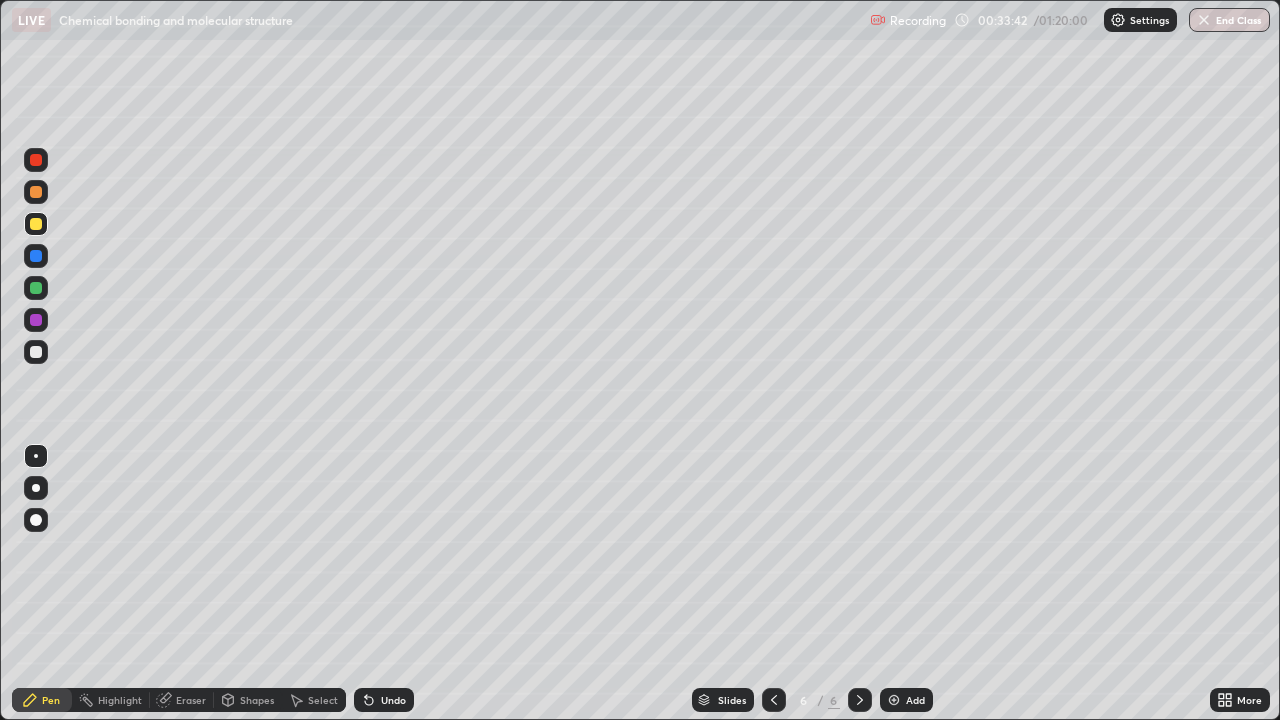 click 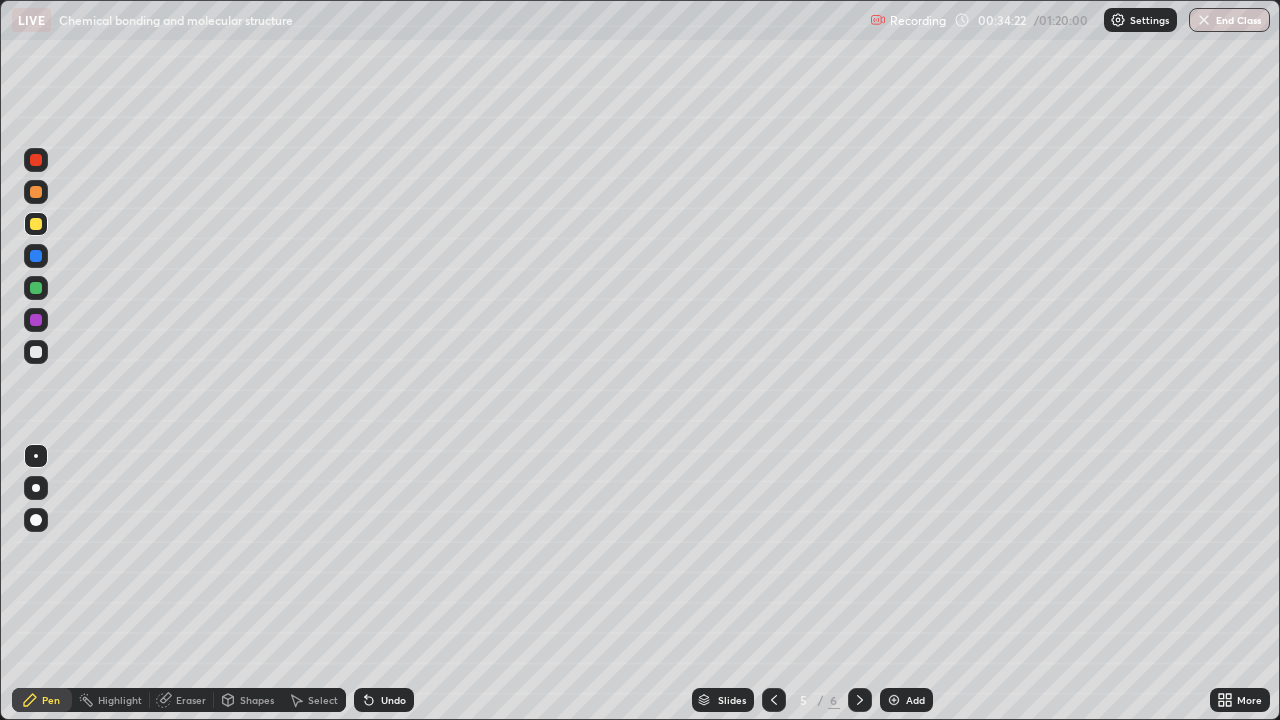 click on "Add" at bounding box center [915, 700] 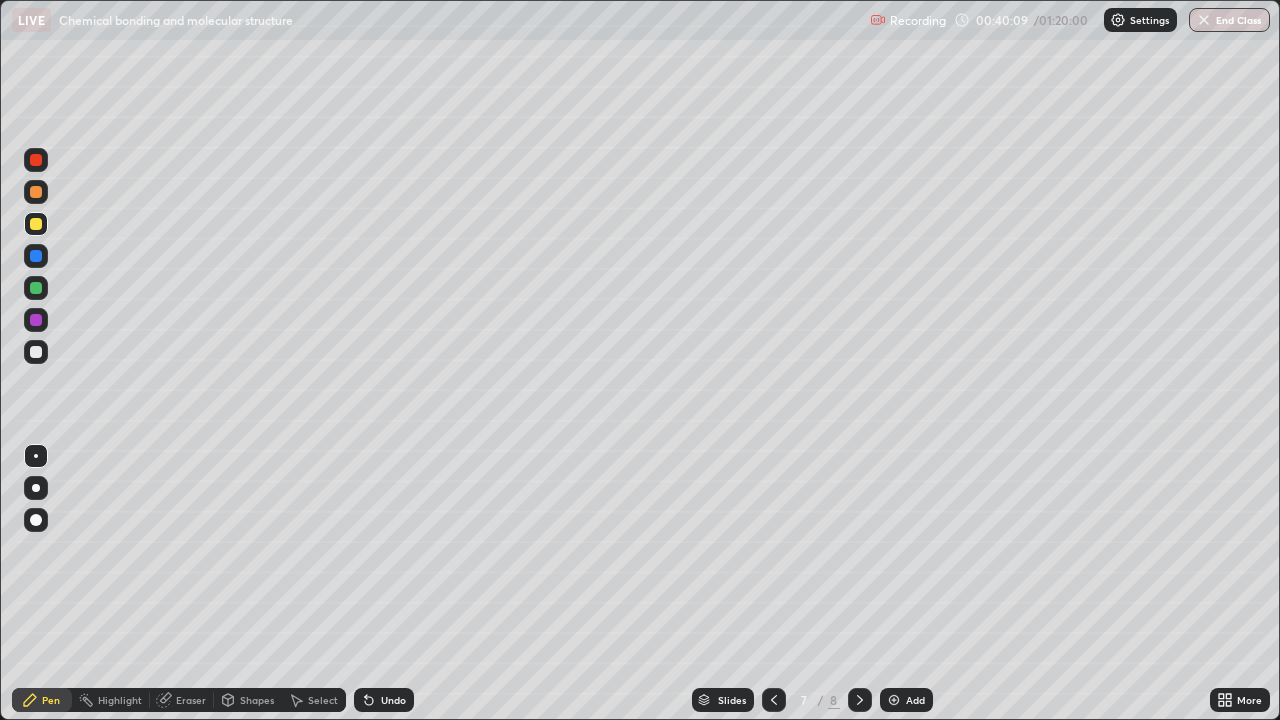 click on "Undo" at bounding box center [384, 700] 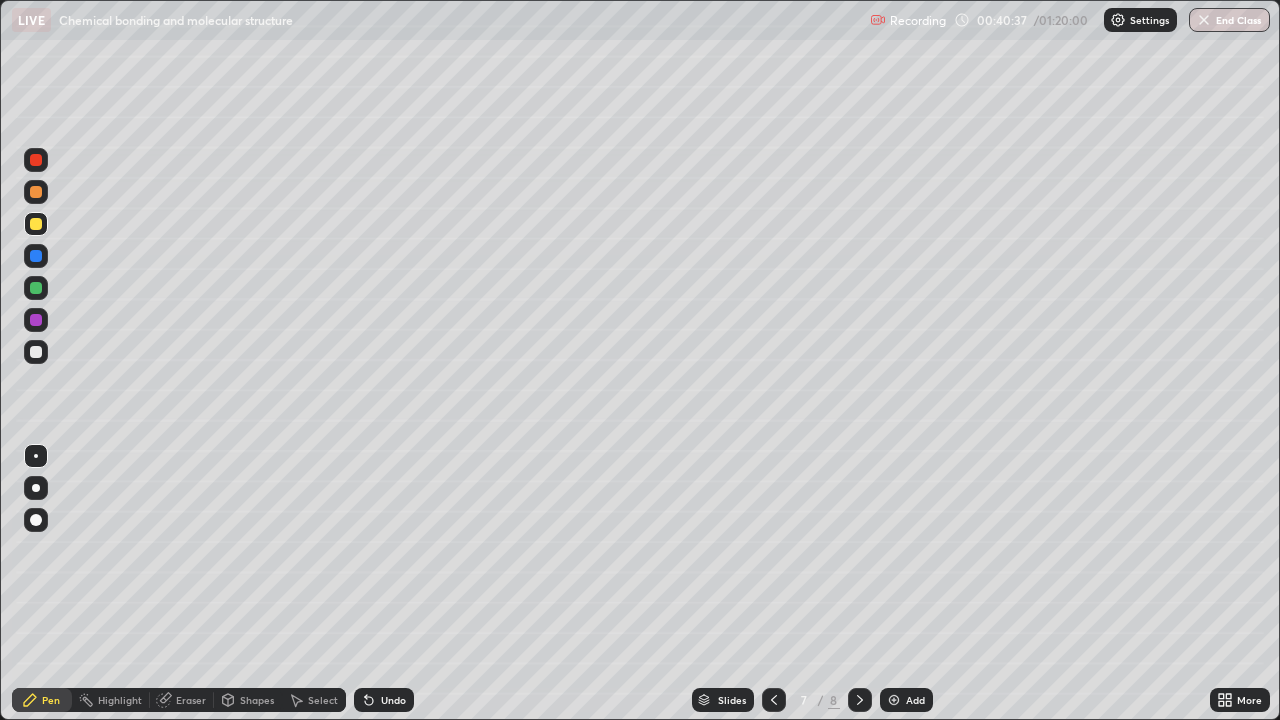 click at bounding box center [36, 352] 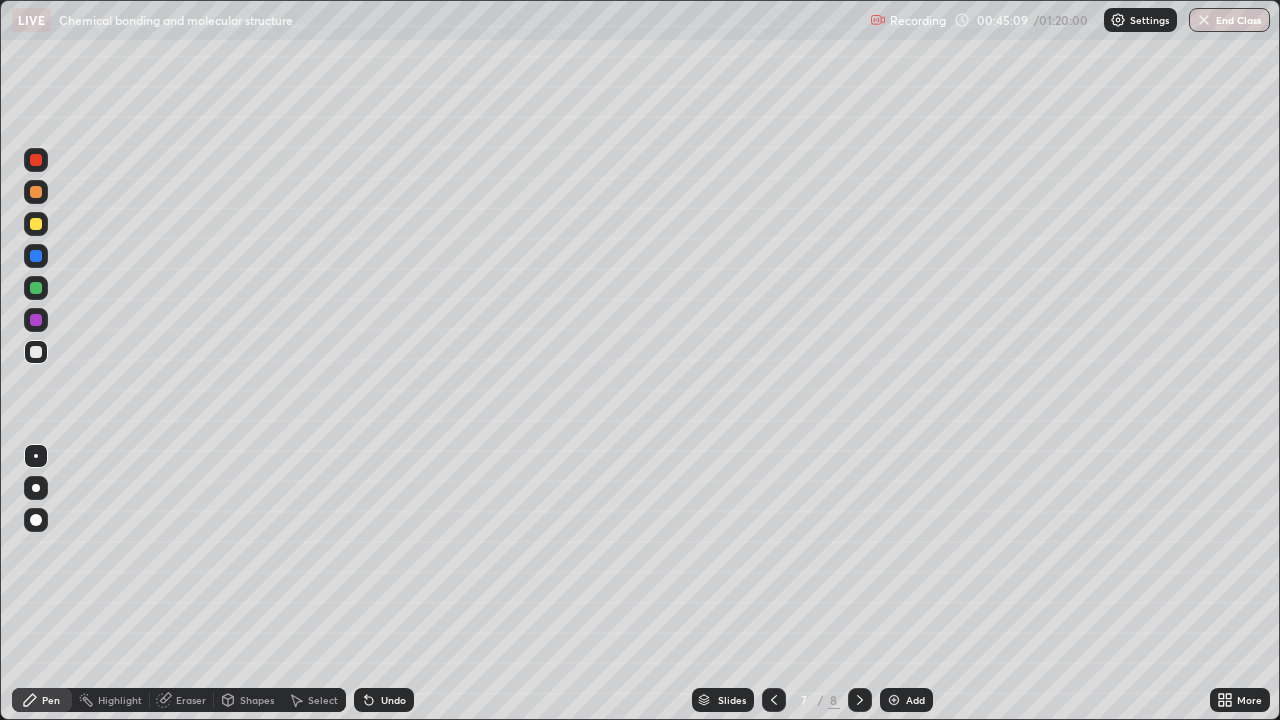click on "Add" at bounding box center [906, 700] 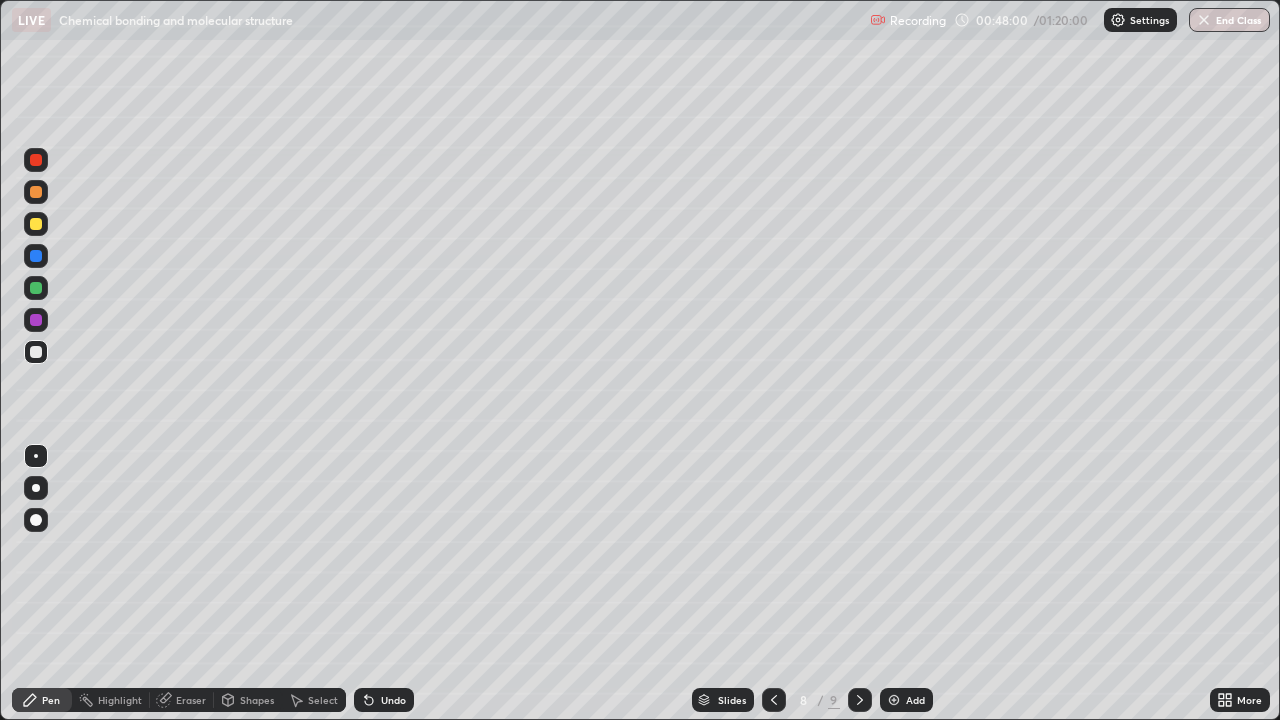 click at bounding box center (36, 224) 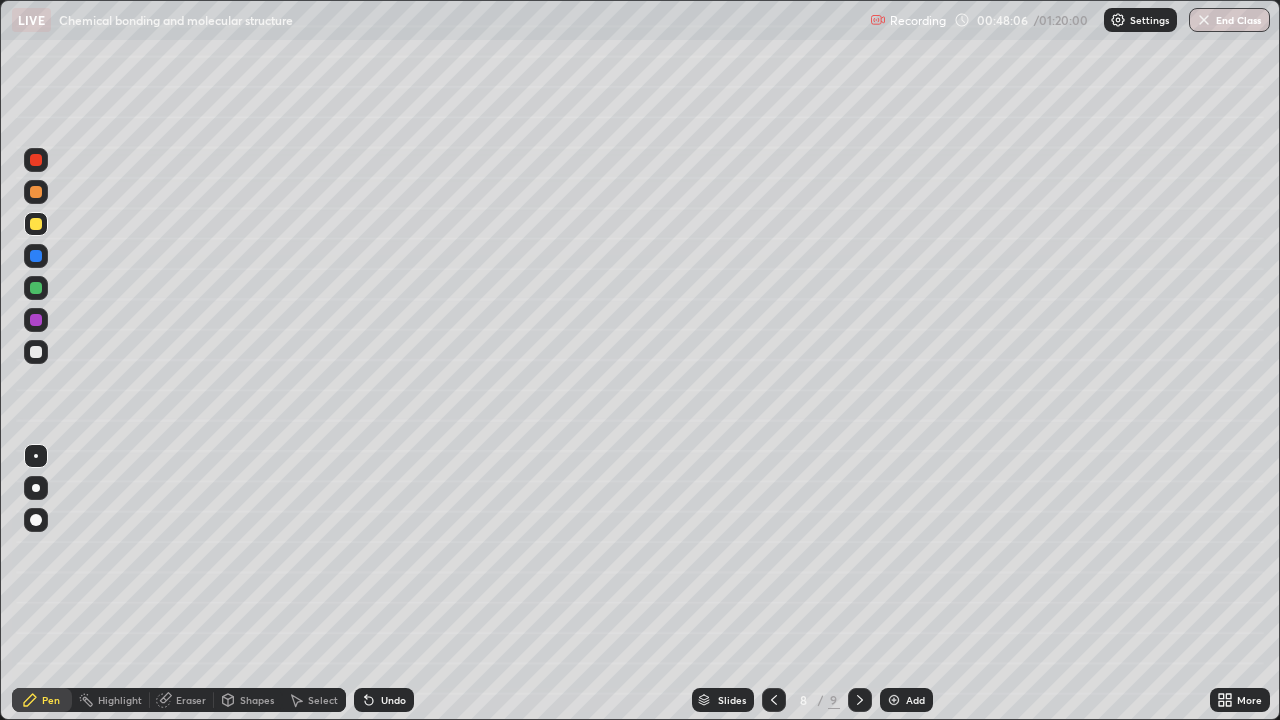 click at bounding box center (36, 352) 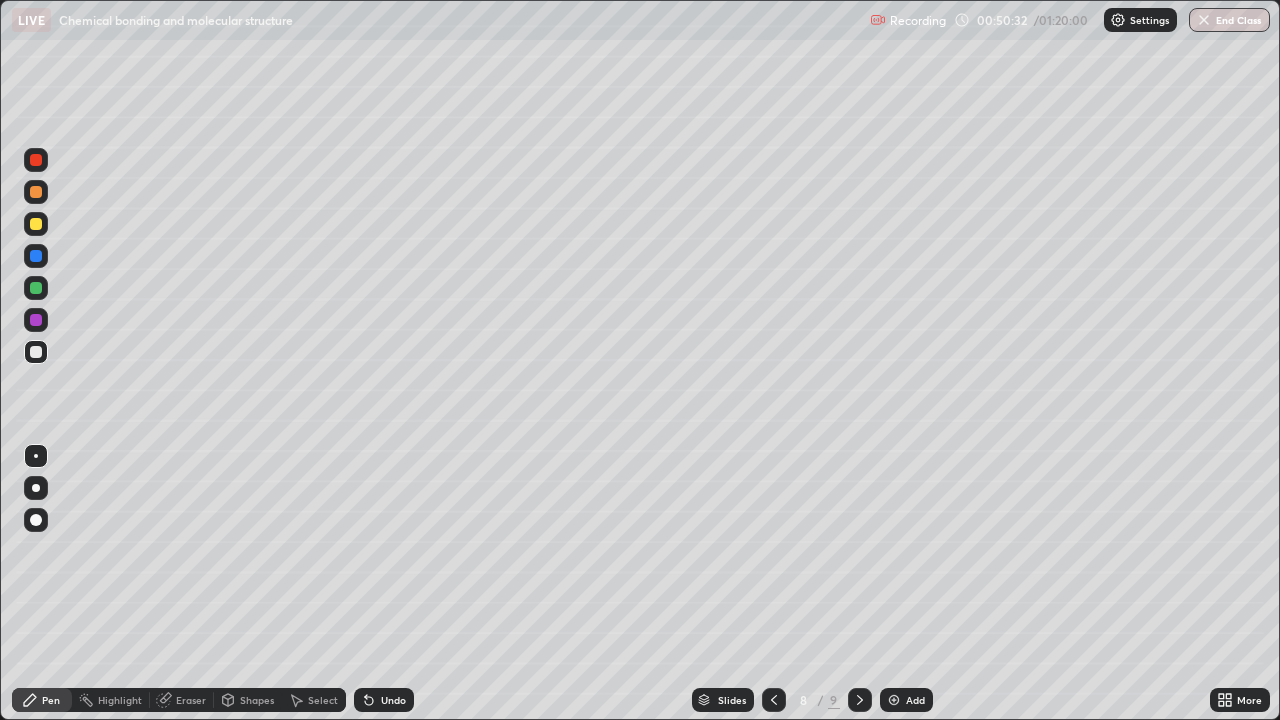 click on "Undo" at bounding box center (393, 700) 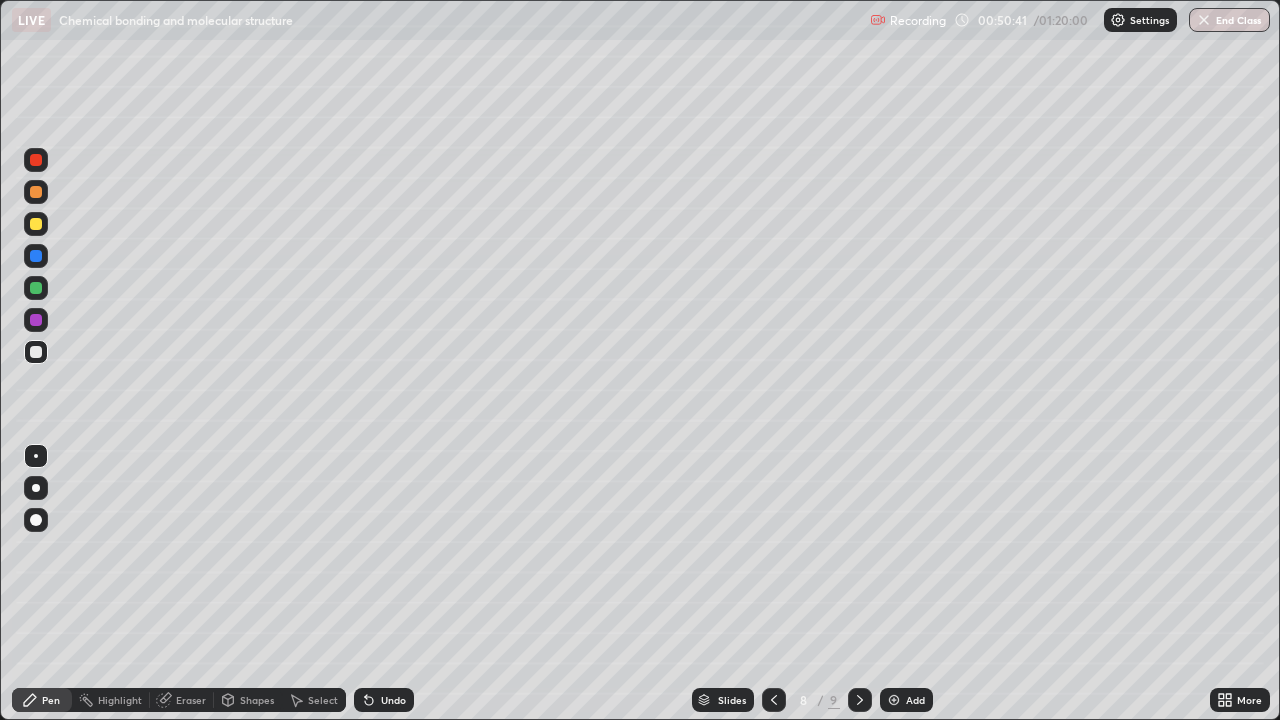 click on "Undo" at bounding box center [384, 700] 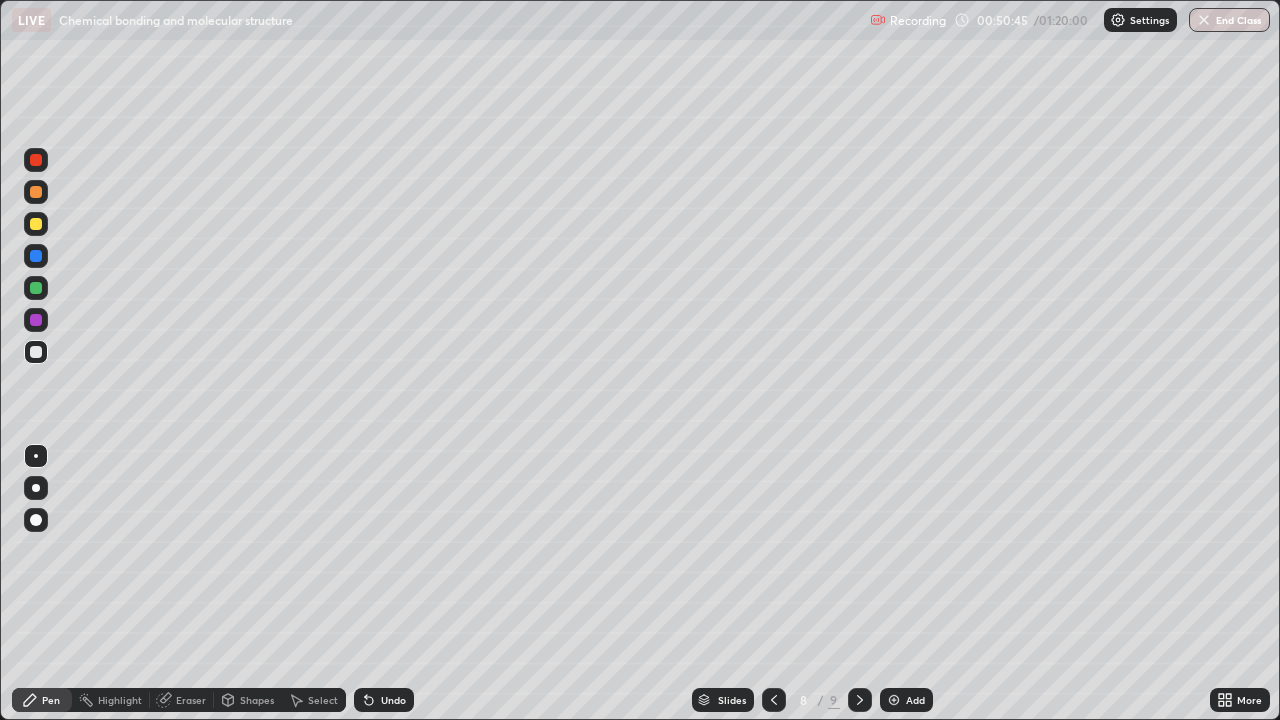 click on "Undo" at bounding box center [393, 700] 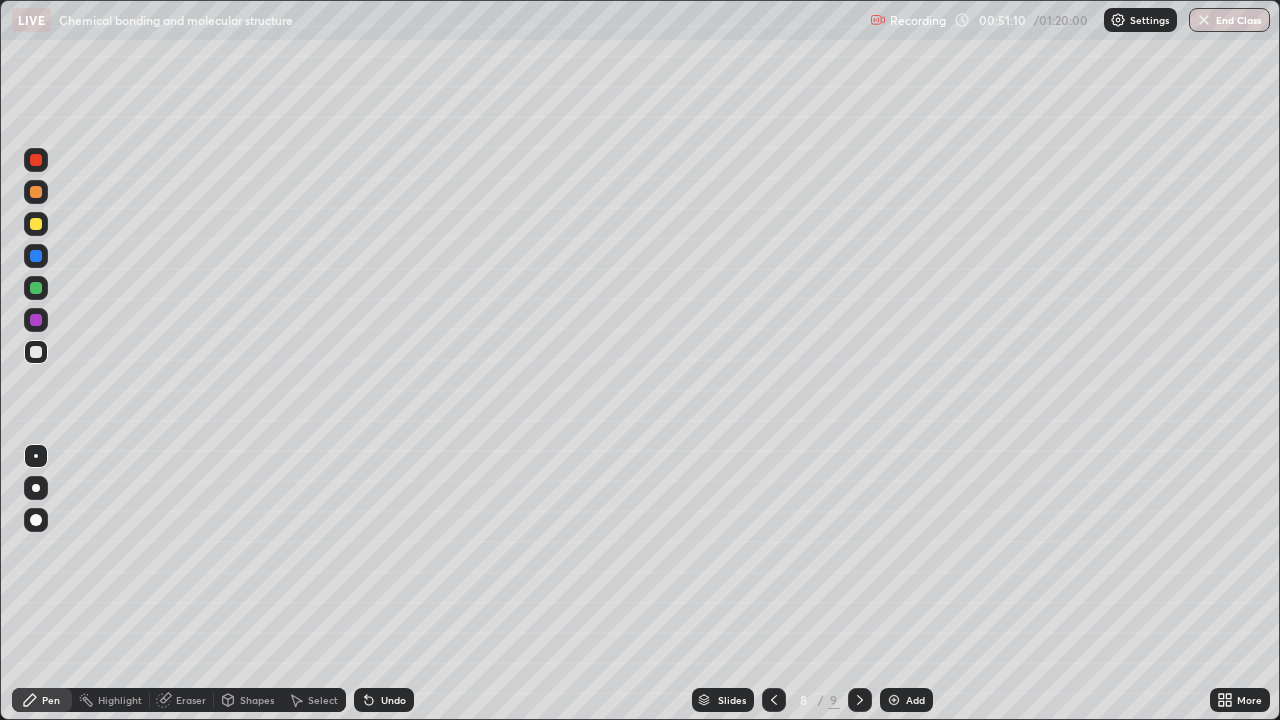 click at bounding box center [774, 700] 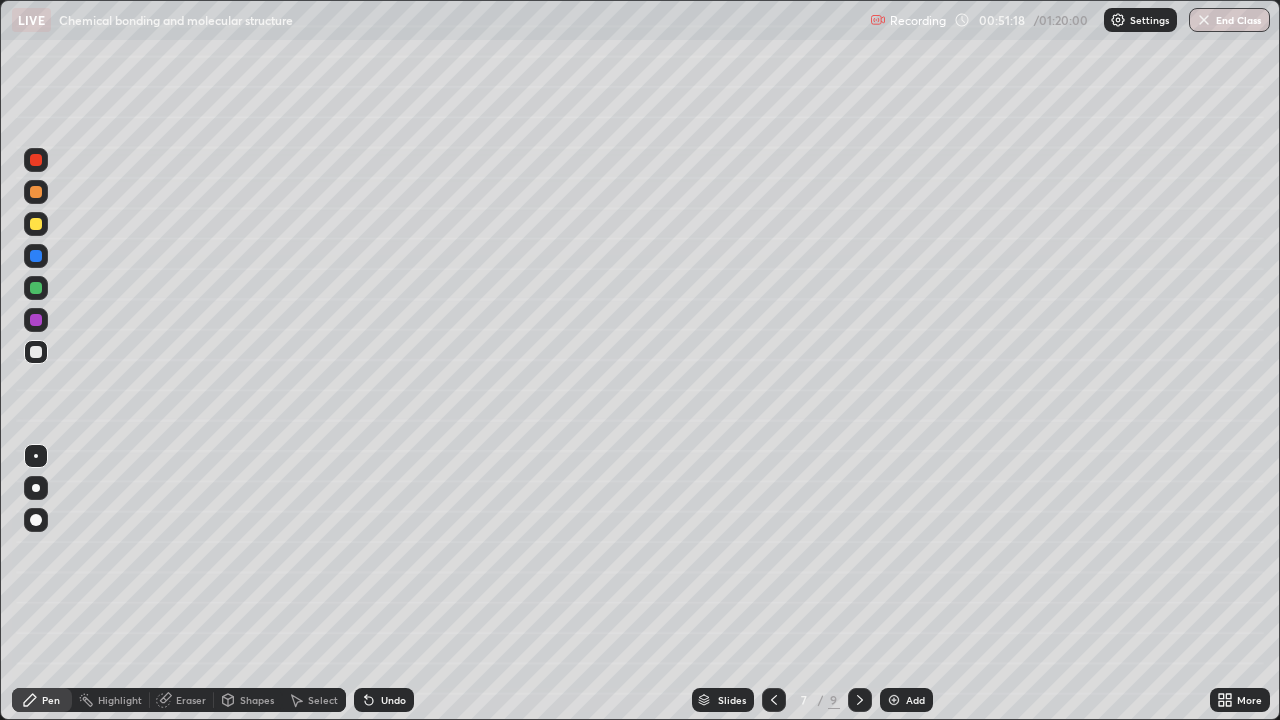 click 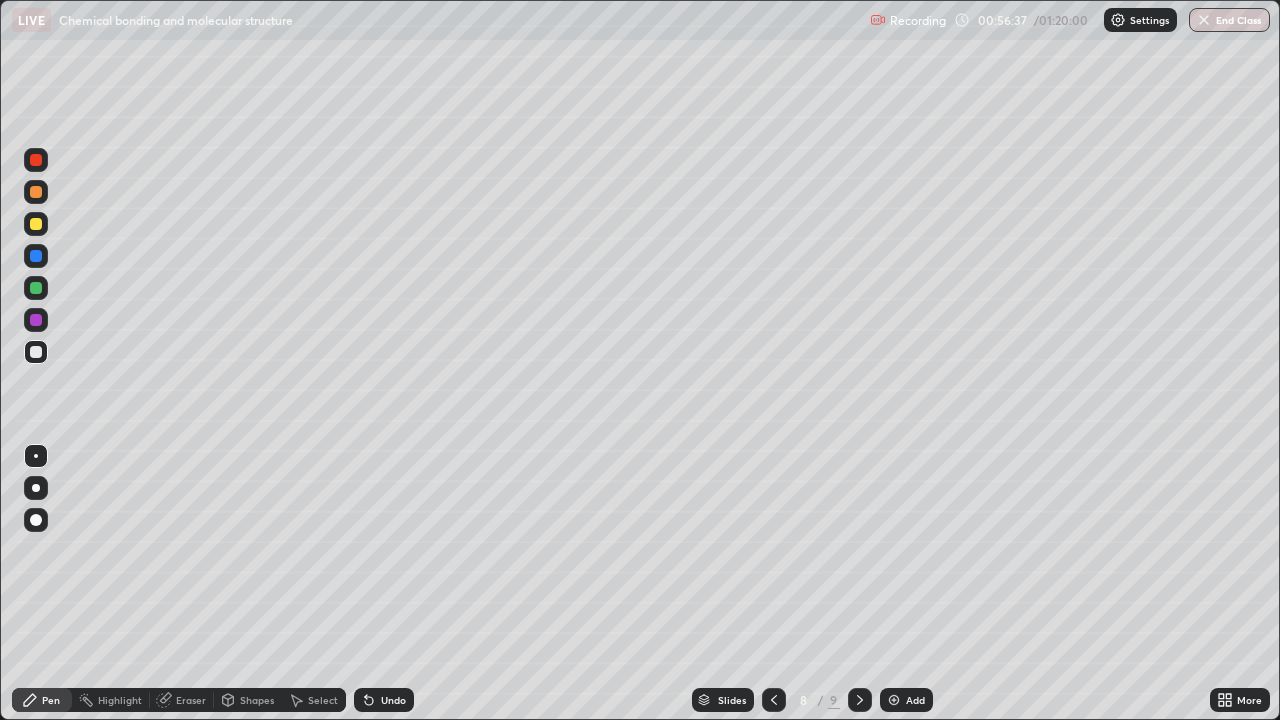 click on "Undo" at bounding box center [393, 700] 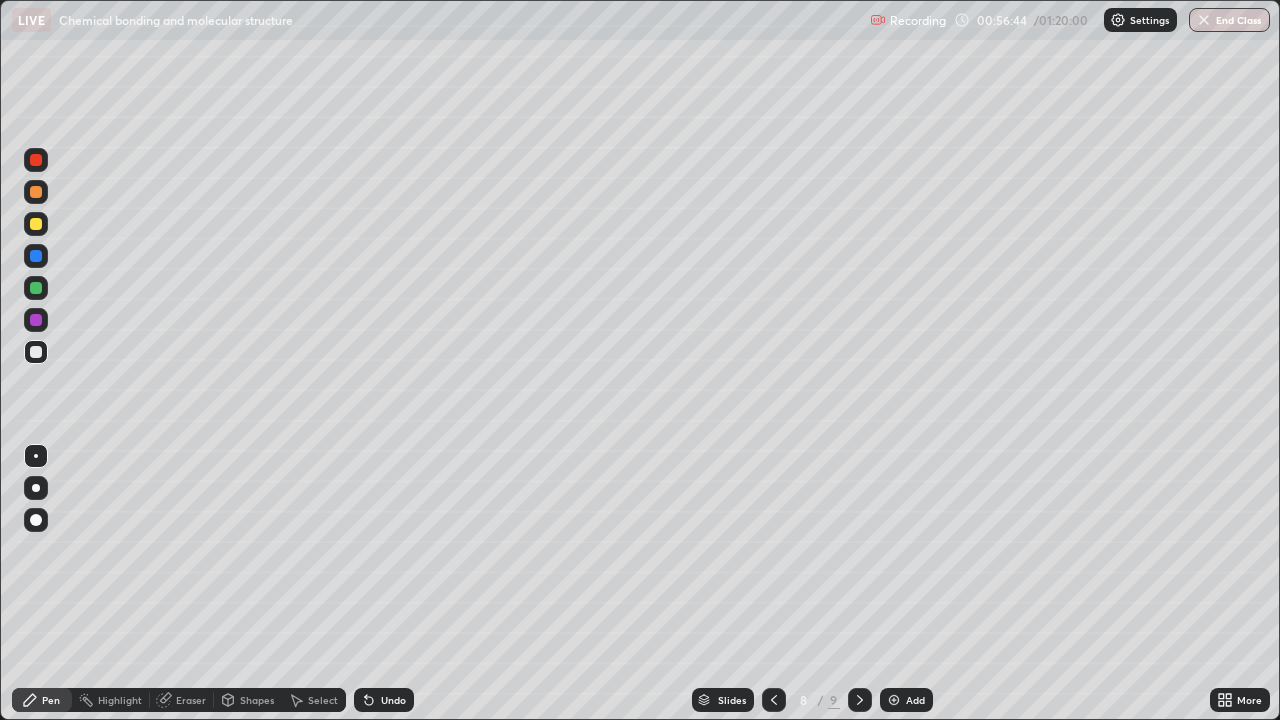 click on "Undo" at bounding box center [384, 700] 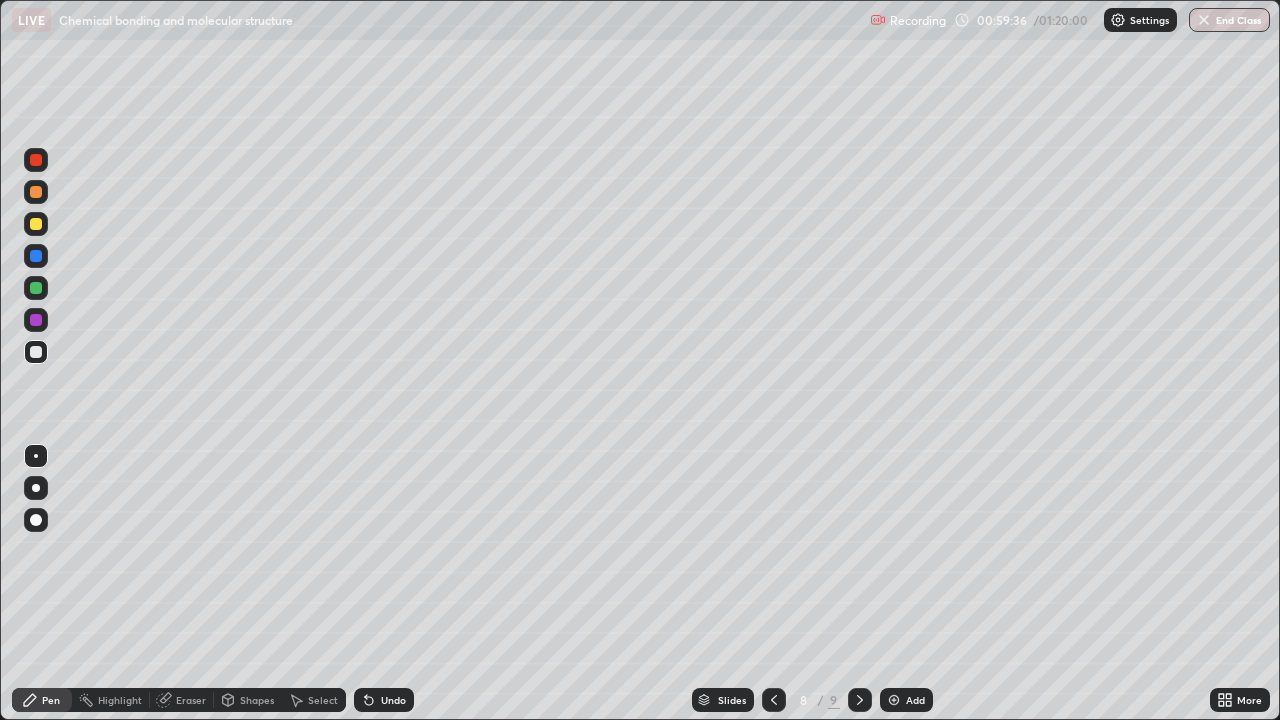 click on "Add" at bounding box center [906, 700] 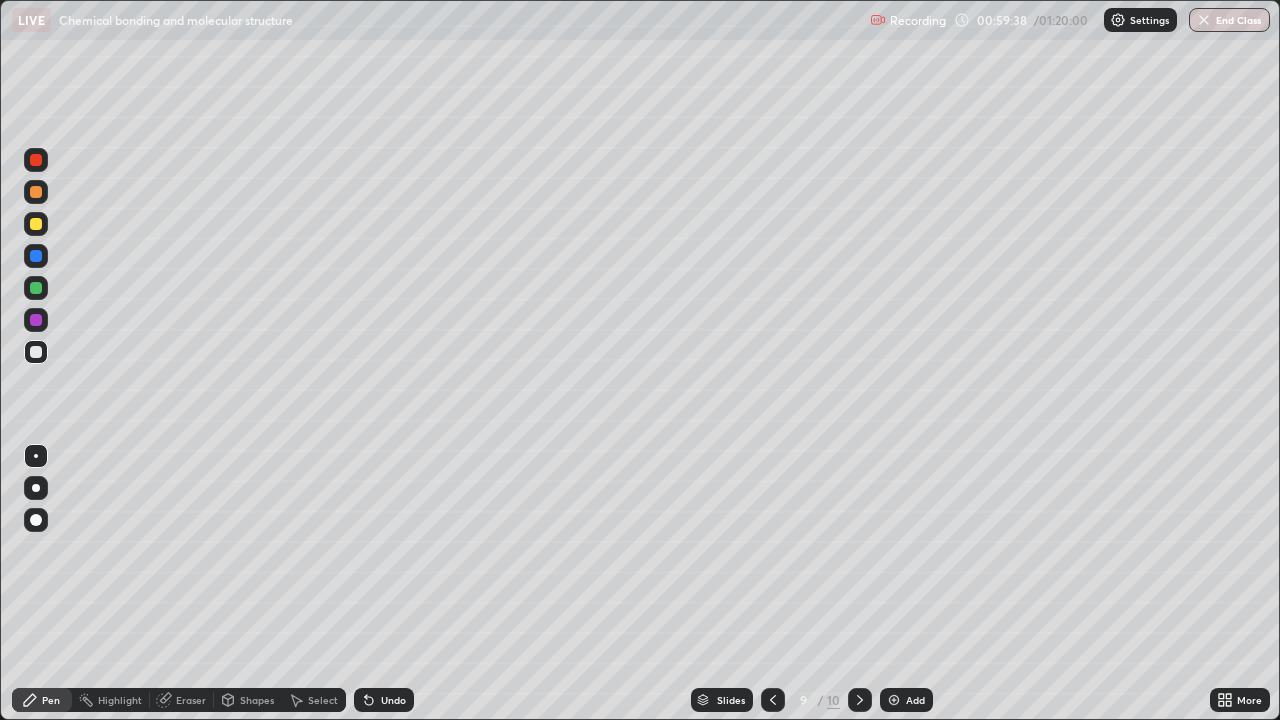 click at bounding box center (36, 224) 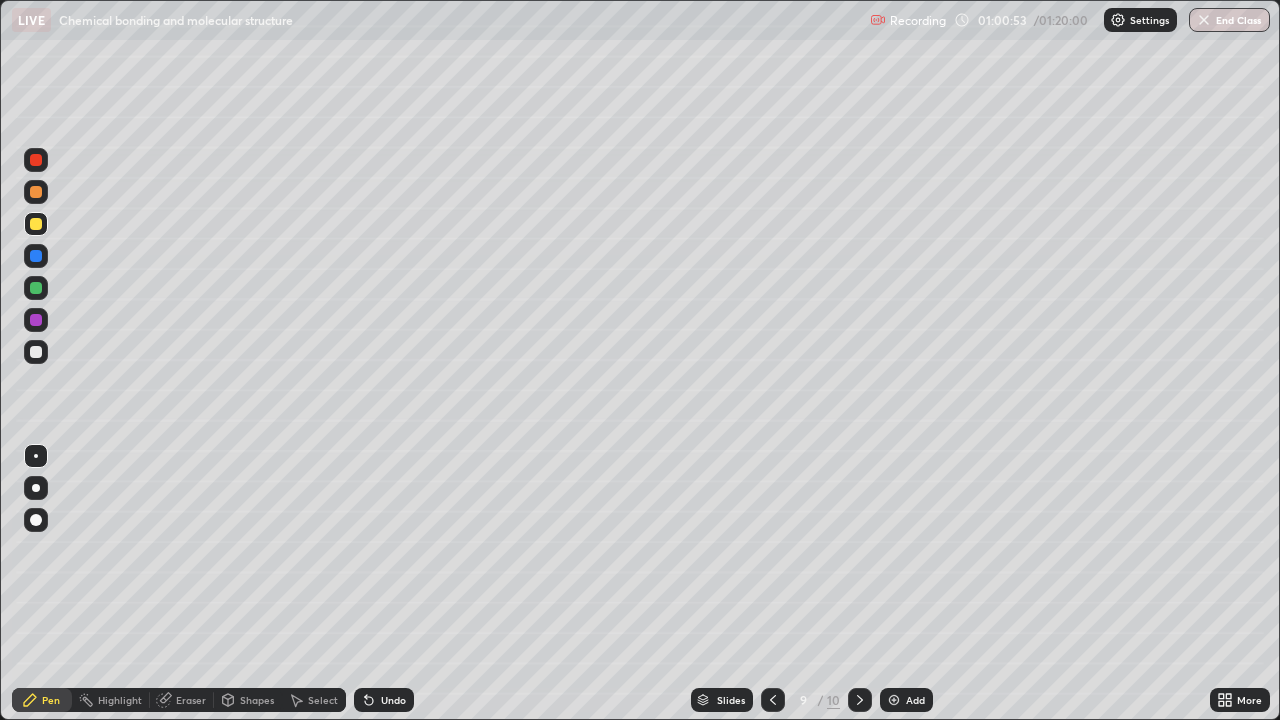 click at bounding box center (36, 352) 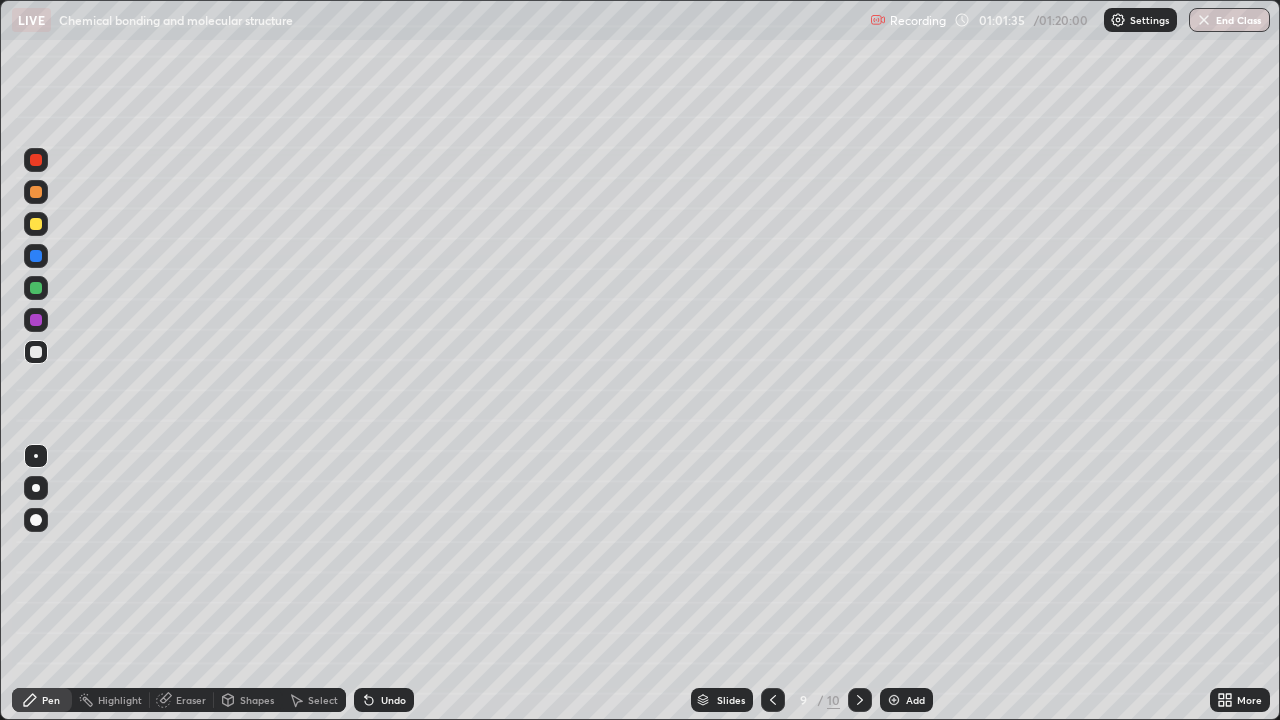 click at bounding box center (36, 224) 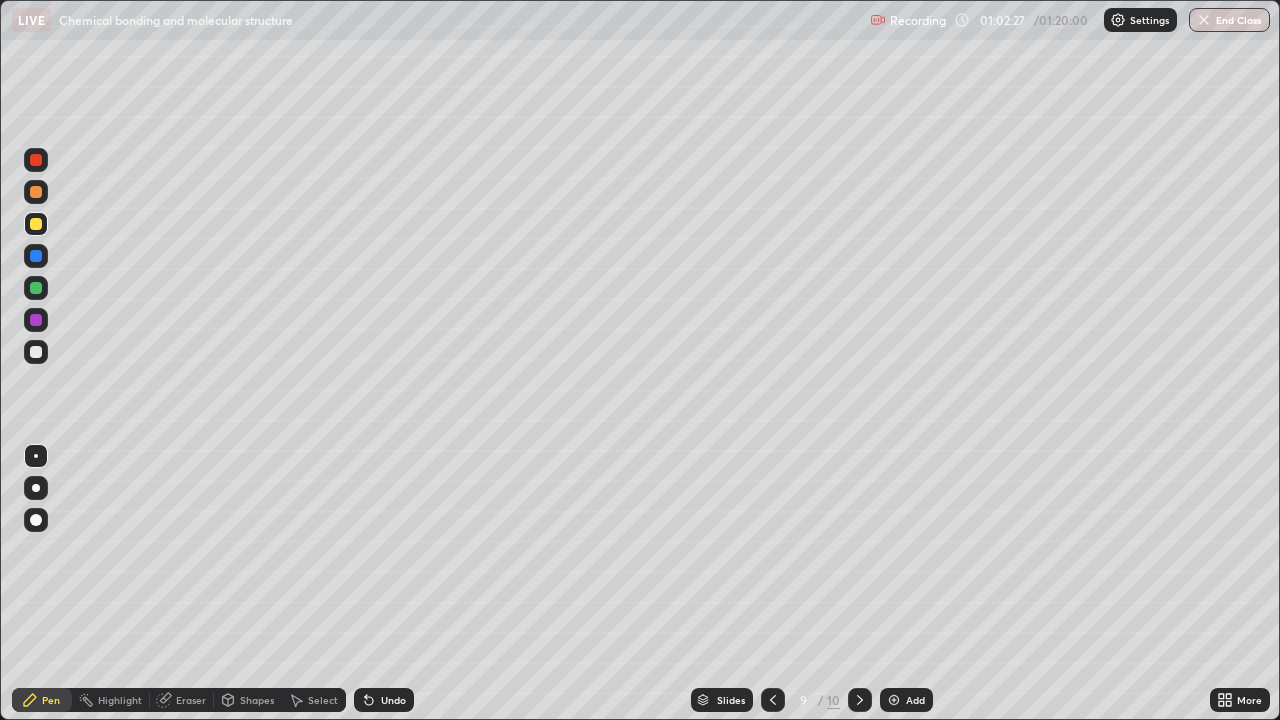 click on "Eraser" at bounding box center [191, 700] 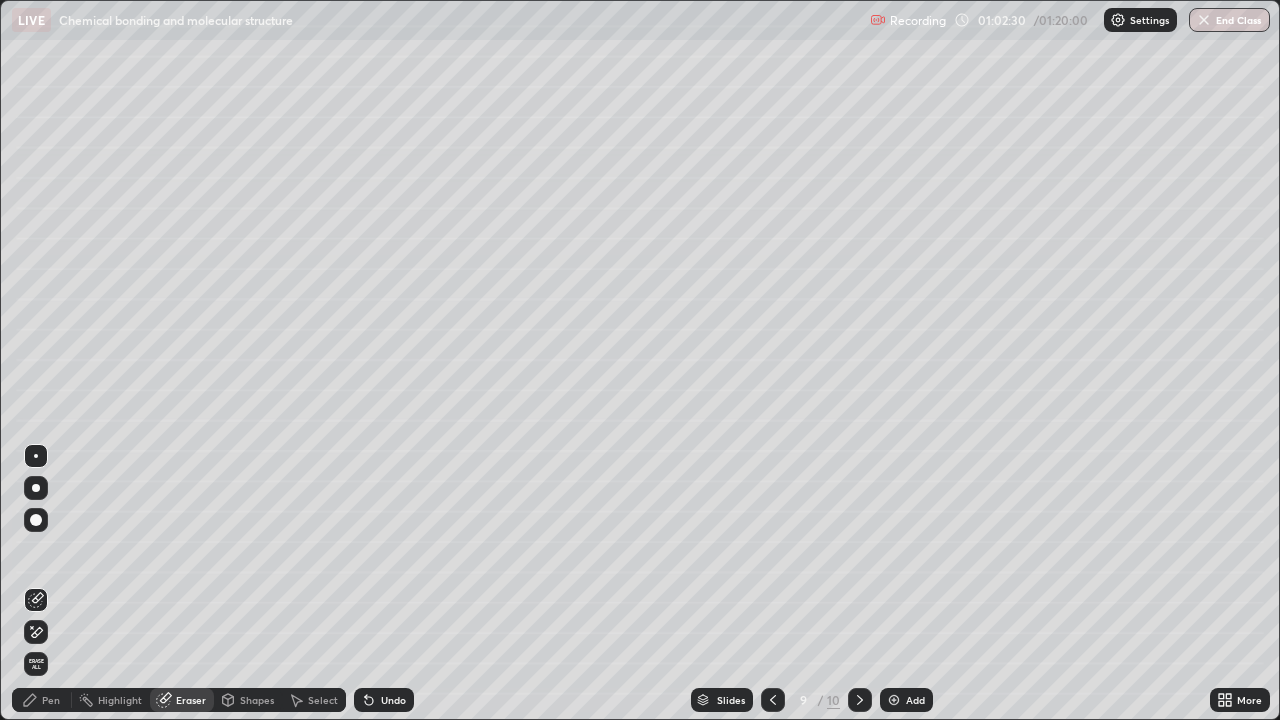 click on "Pen" at bounding box center [51, 700] 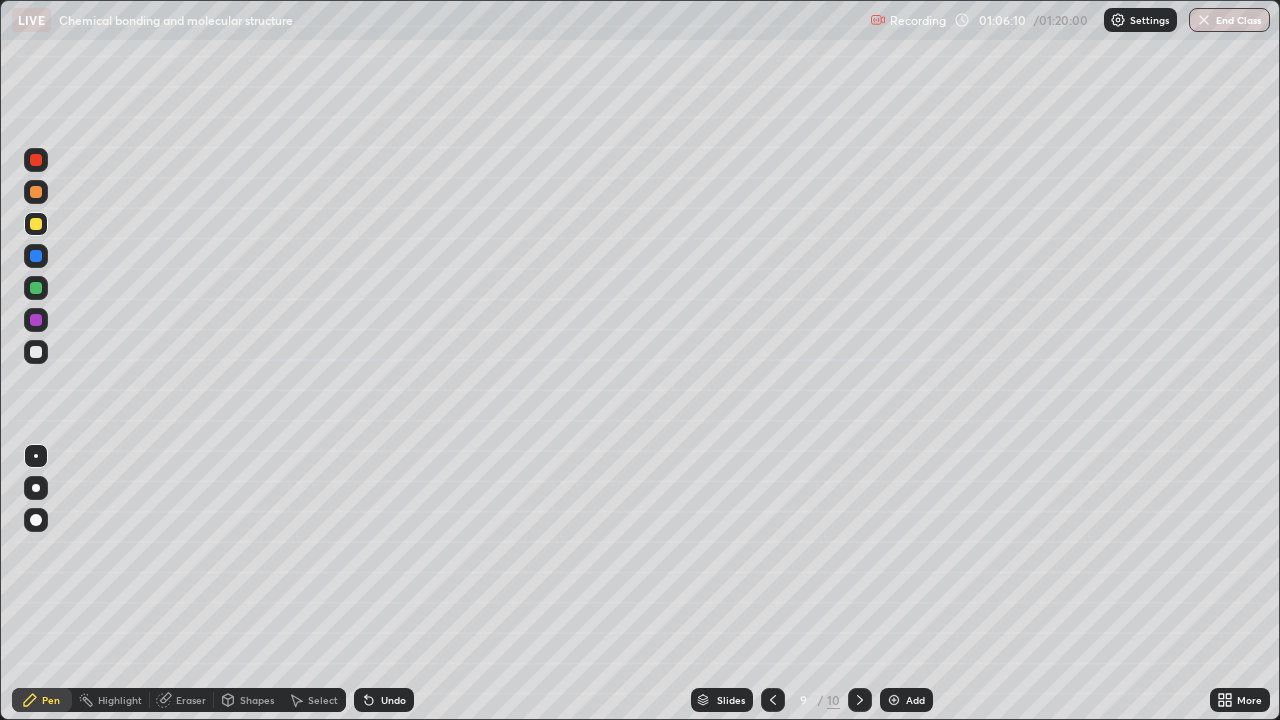 click at bounding box center (36, 352) 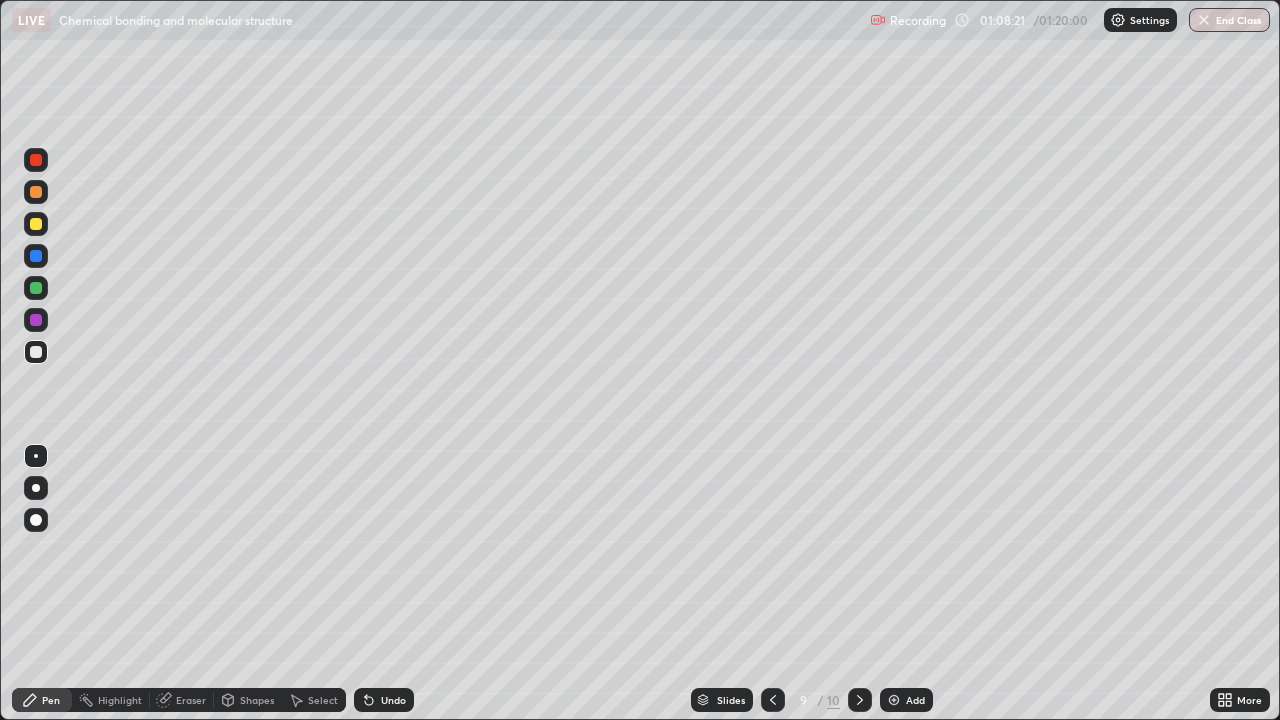 click on "Add" at bounding box center [915, 700] 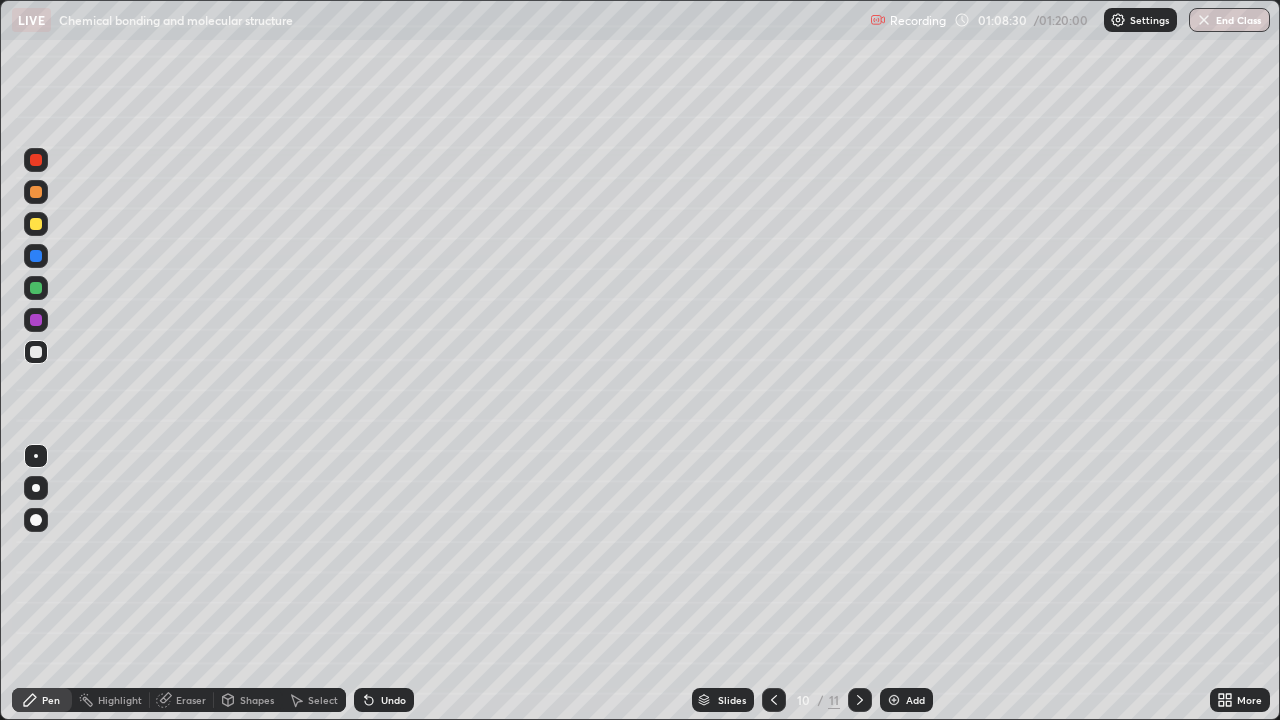 click at bounding box center (36, 224) 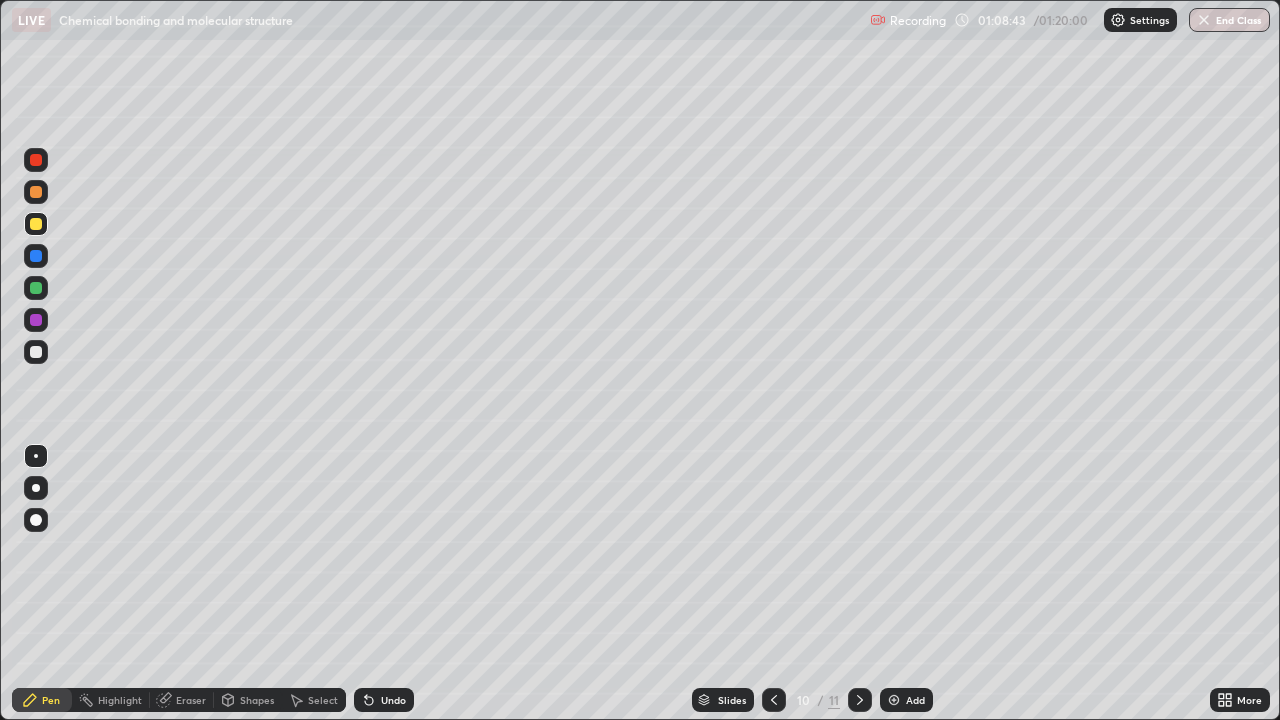 click on "Undo" at bounding box center (393, 700) 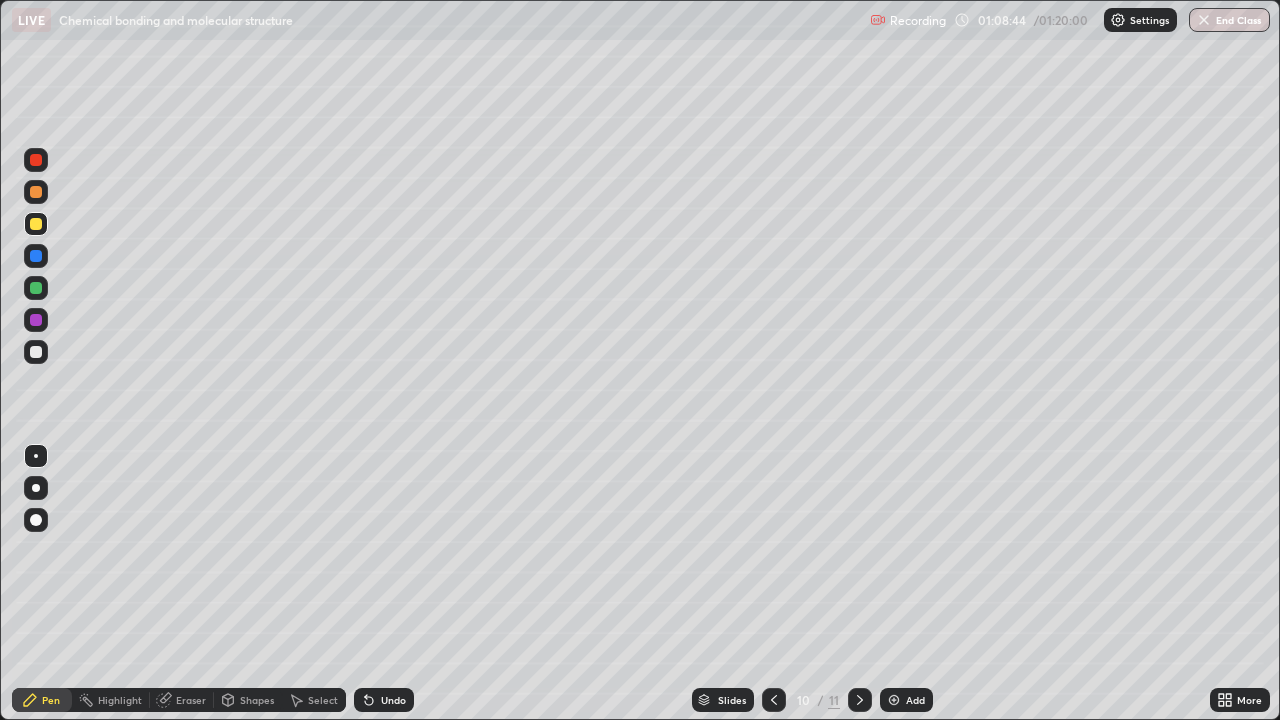 click on "Undo" at bounding box center (393, 700) 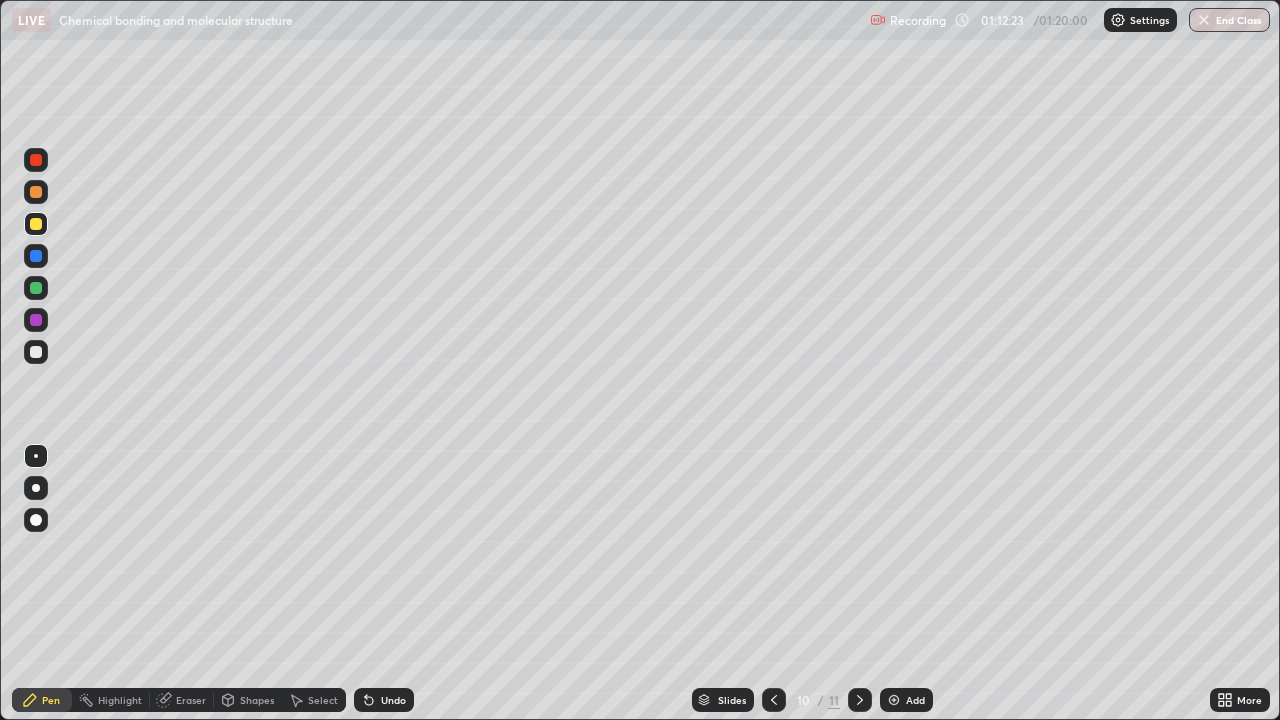click on "Add" at bounding box center (906, 700) 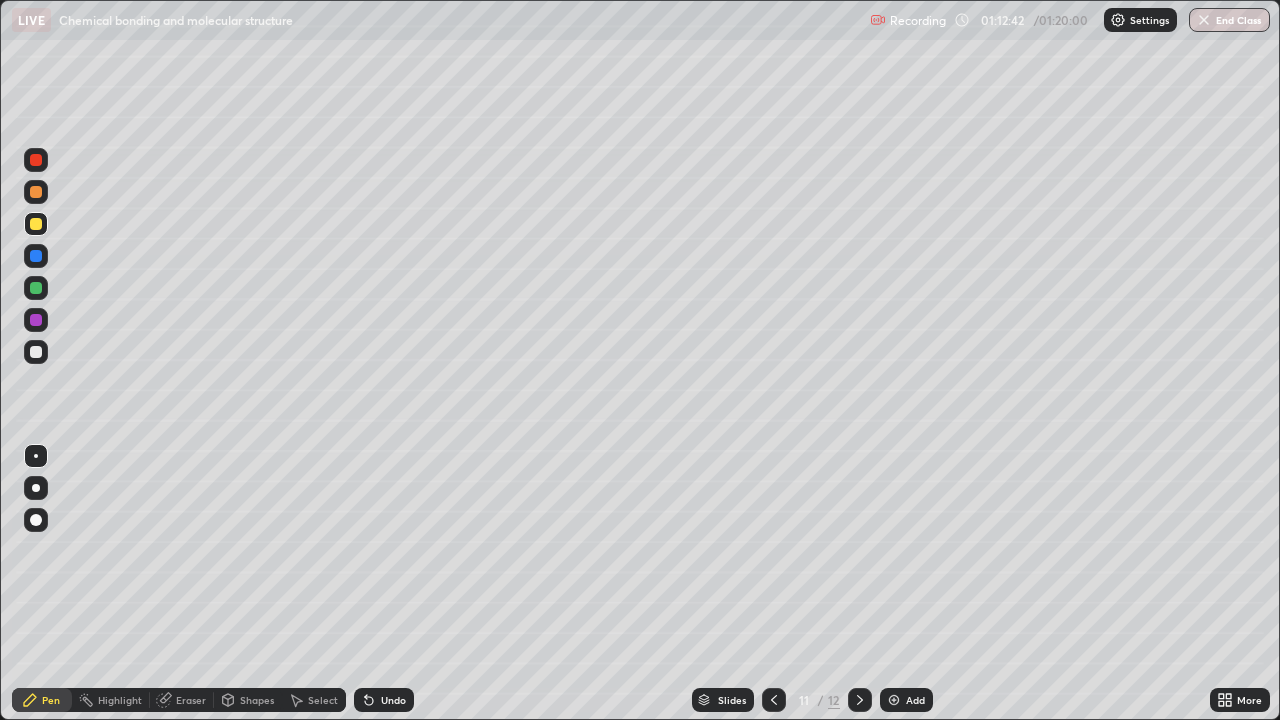 click 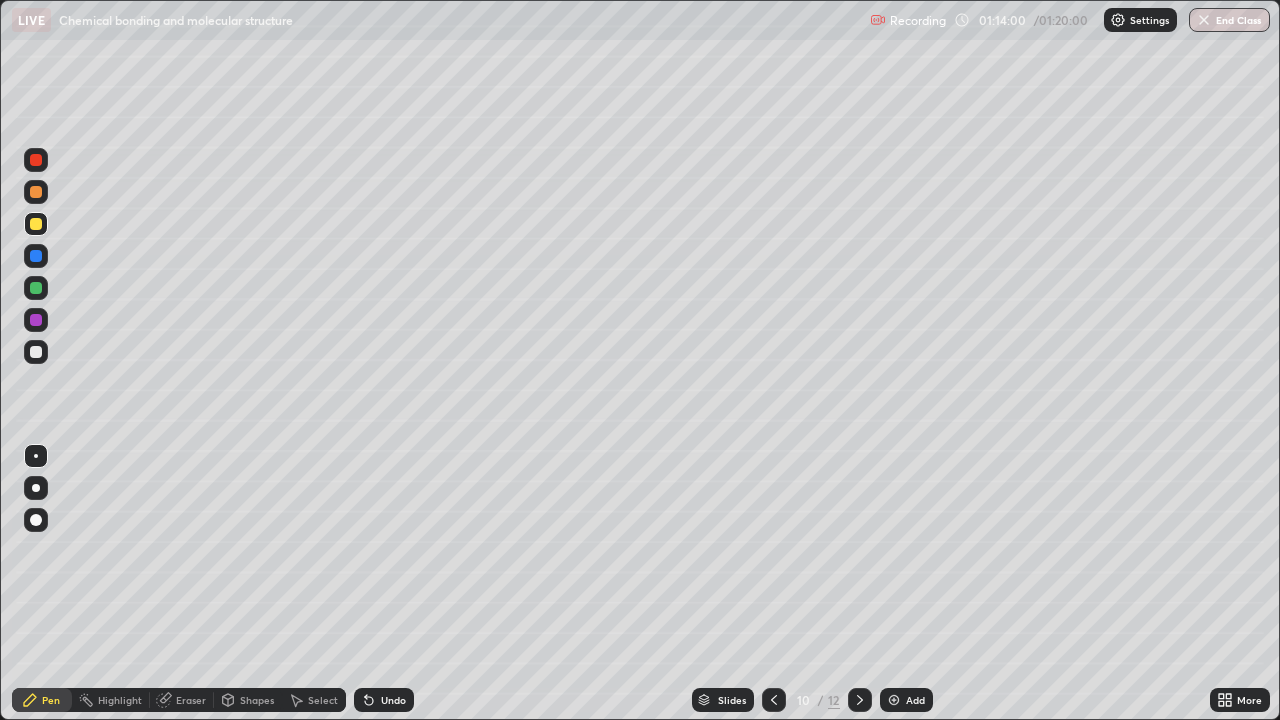 click 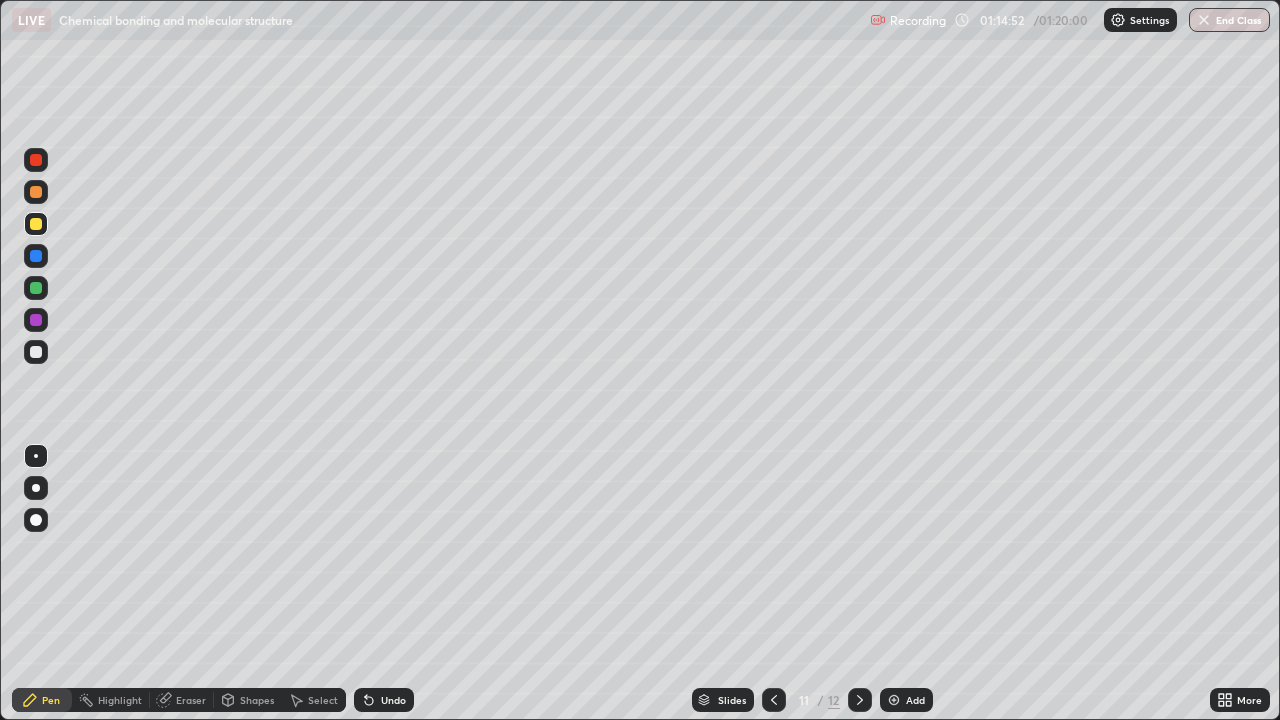 click on "Undo" at bounding box center [384, 700] 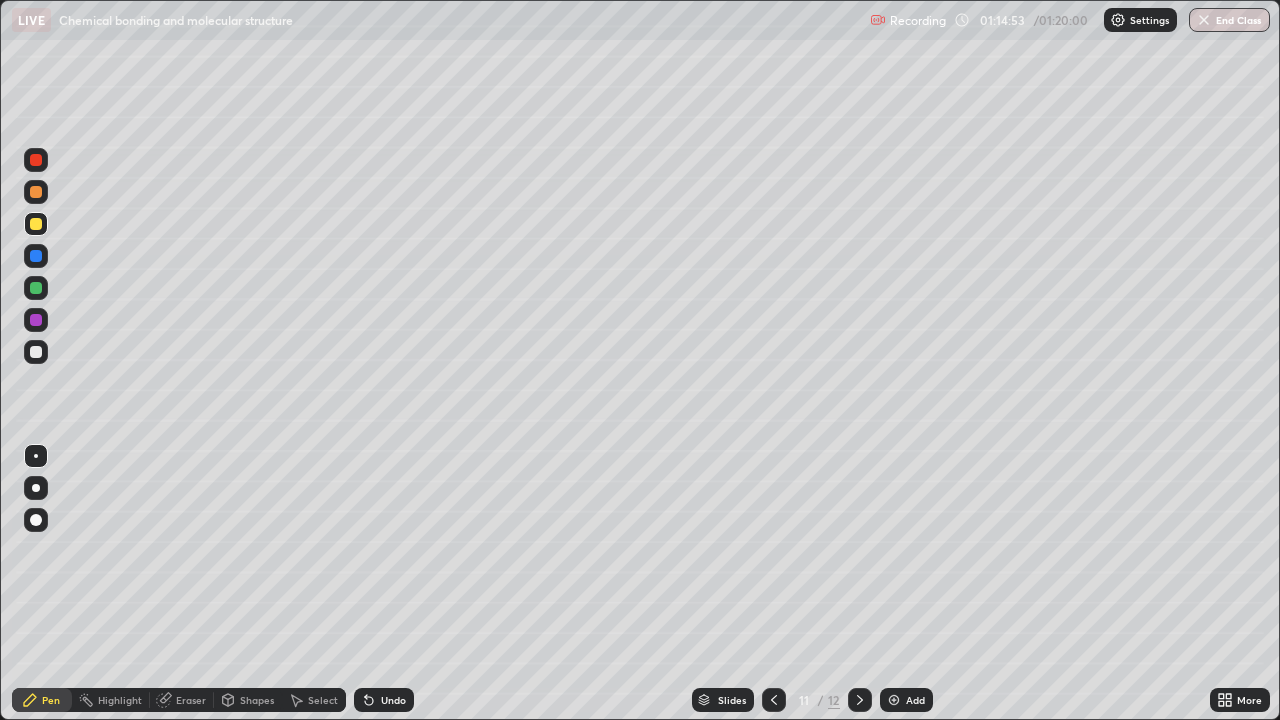 click on "Undo" at bounding box center (384, 700) 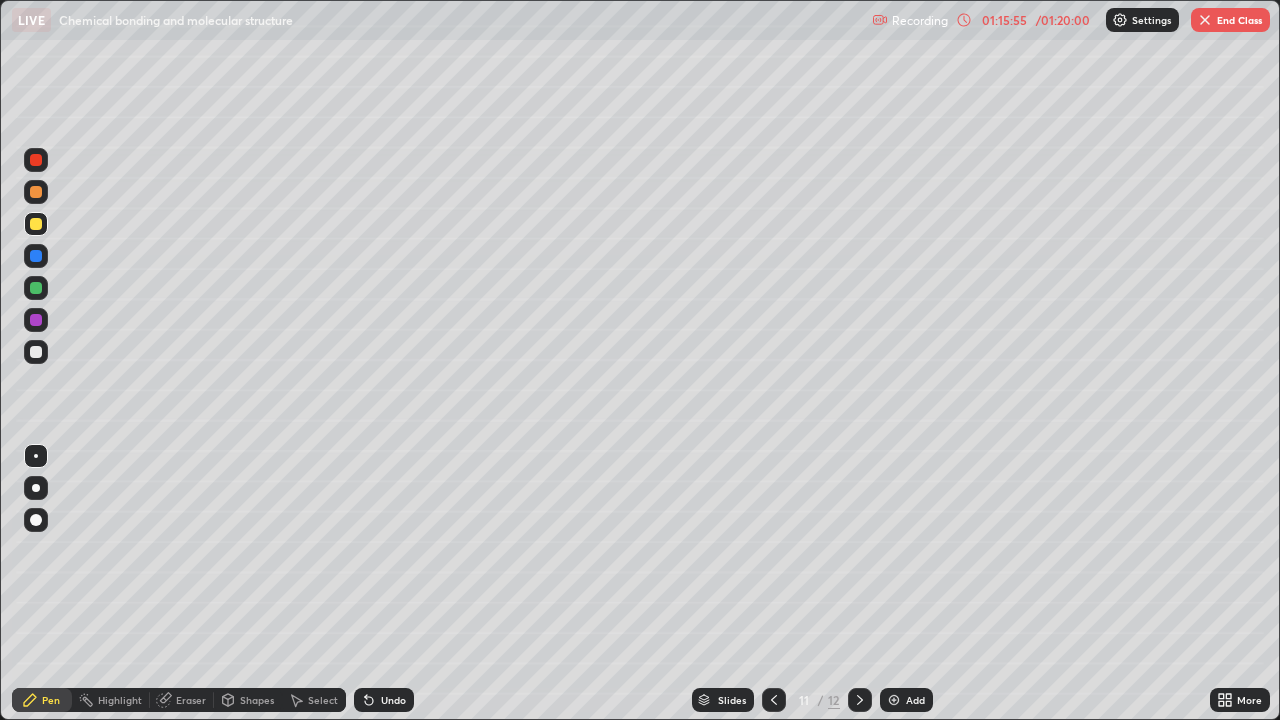 click at bounding box center (36, 352) 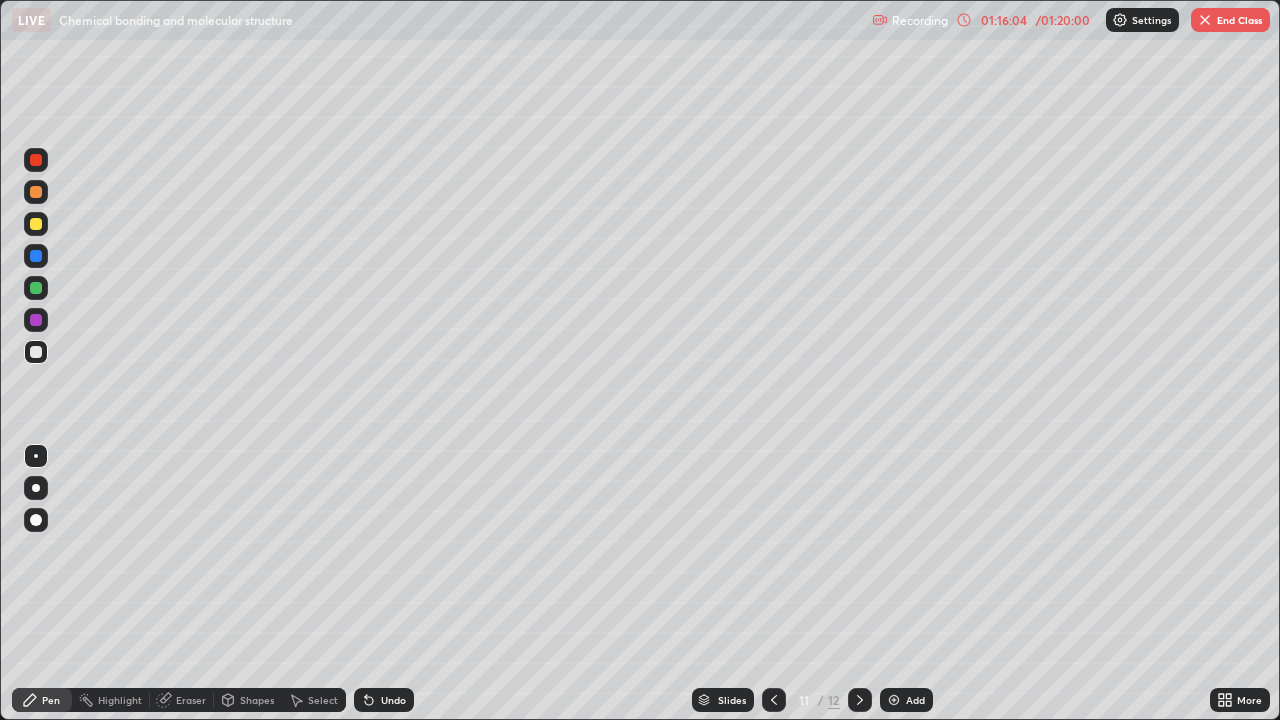 click on "Eraser" at bounding box center [191, 700] 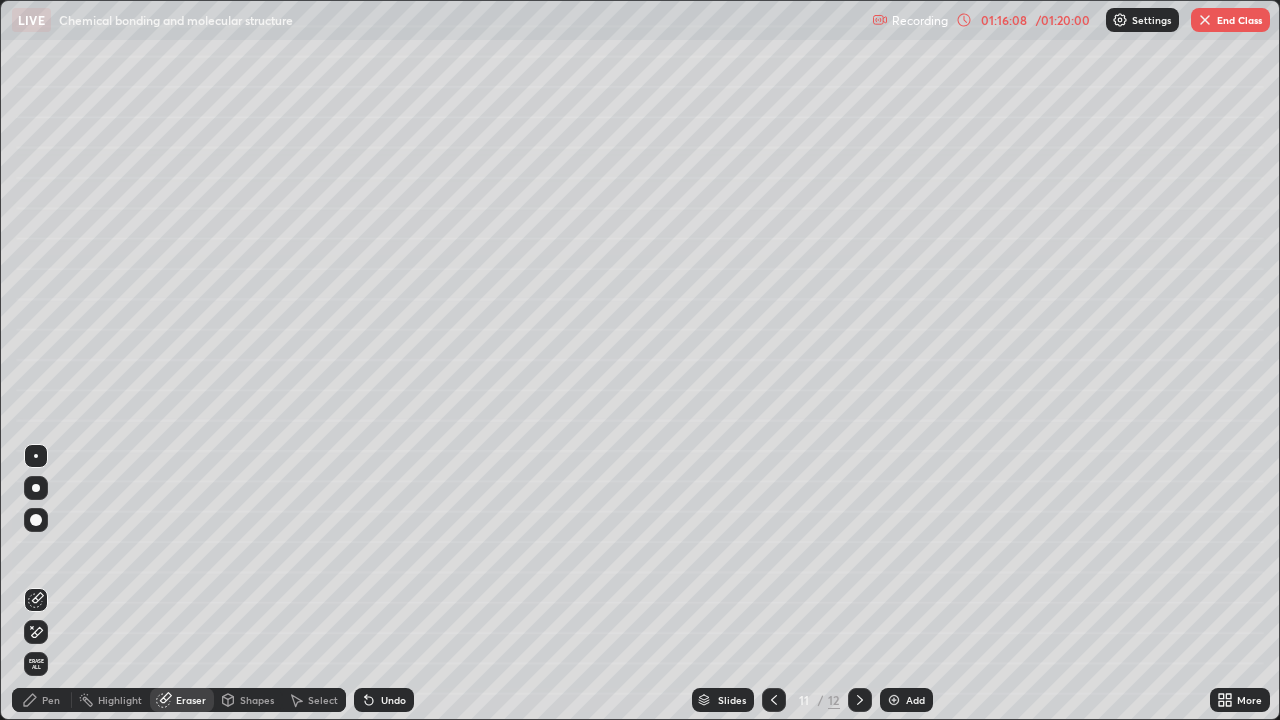 click on "Undo" at bounding box center [384, 700] 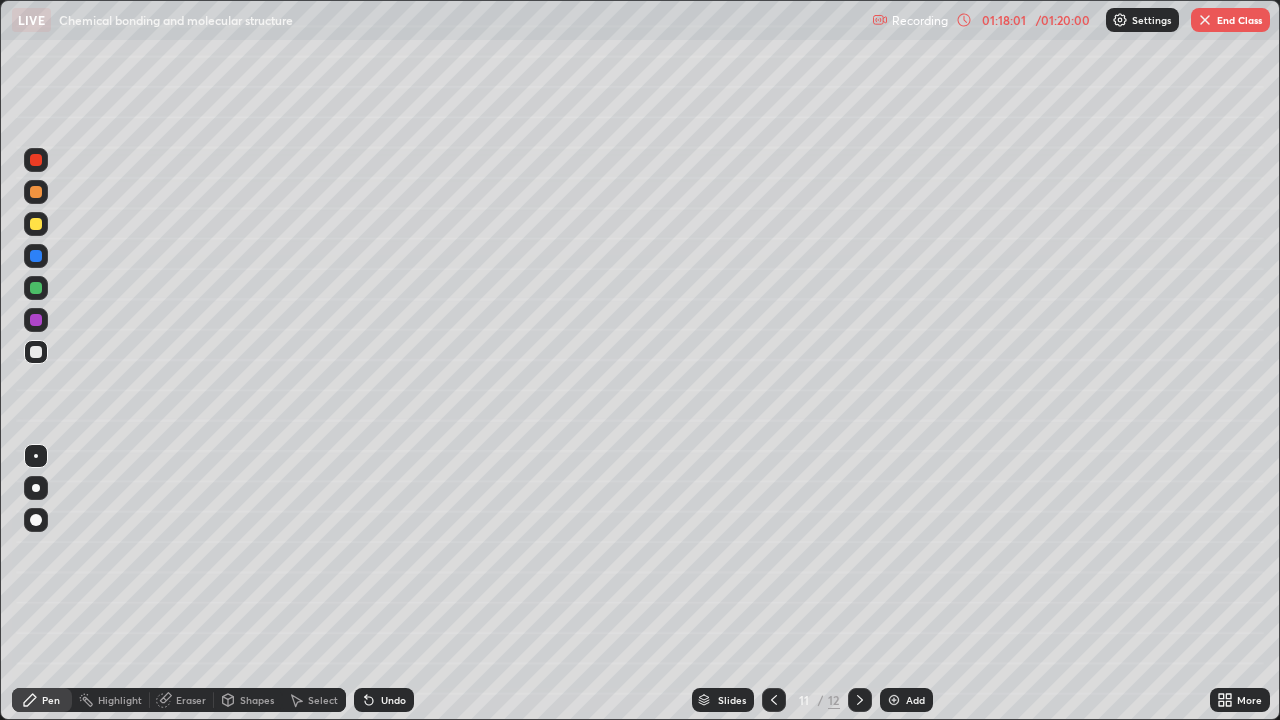 click 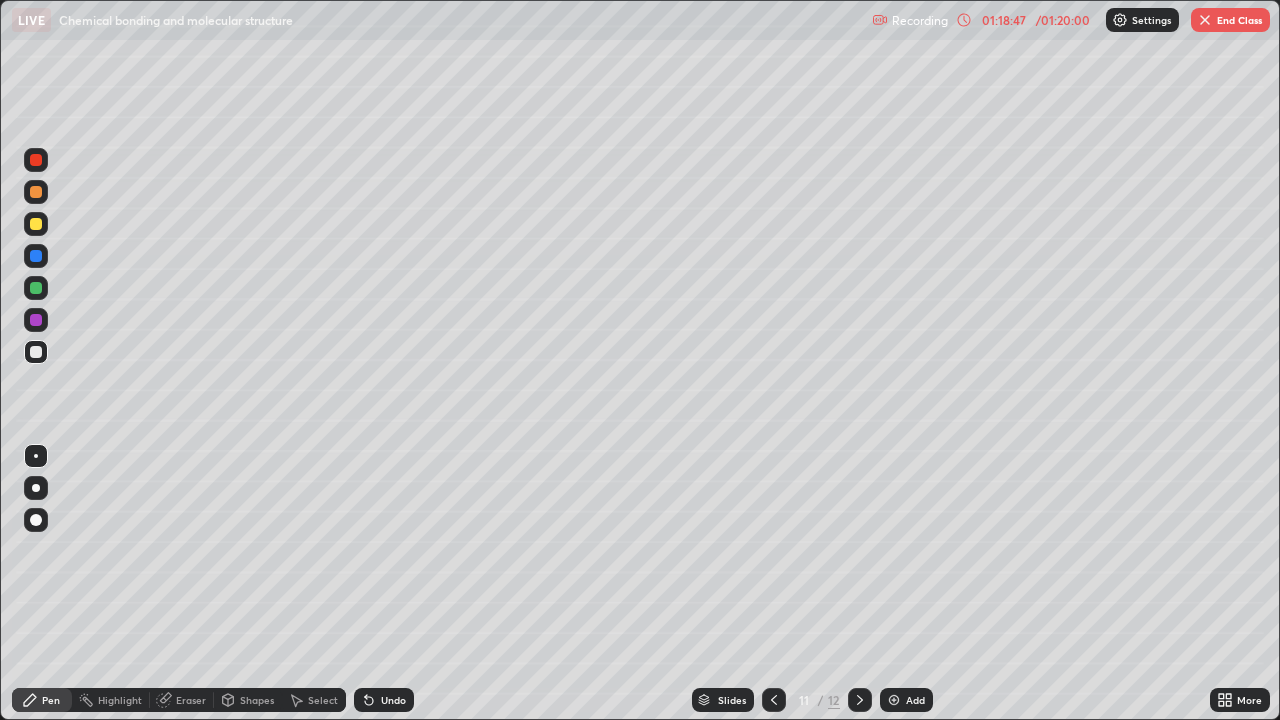 click at bounding box center (36, 224) 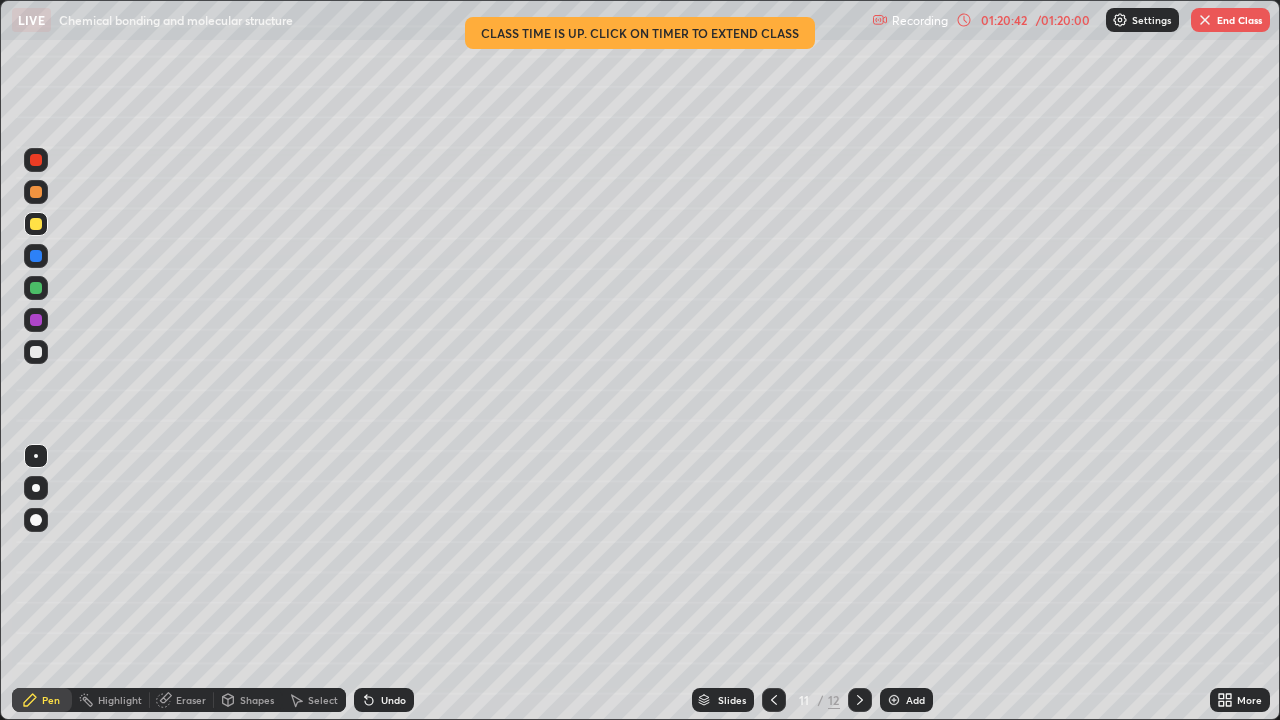 click on "More" at bounding box center (1240, 700) 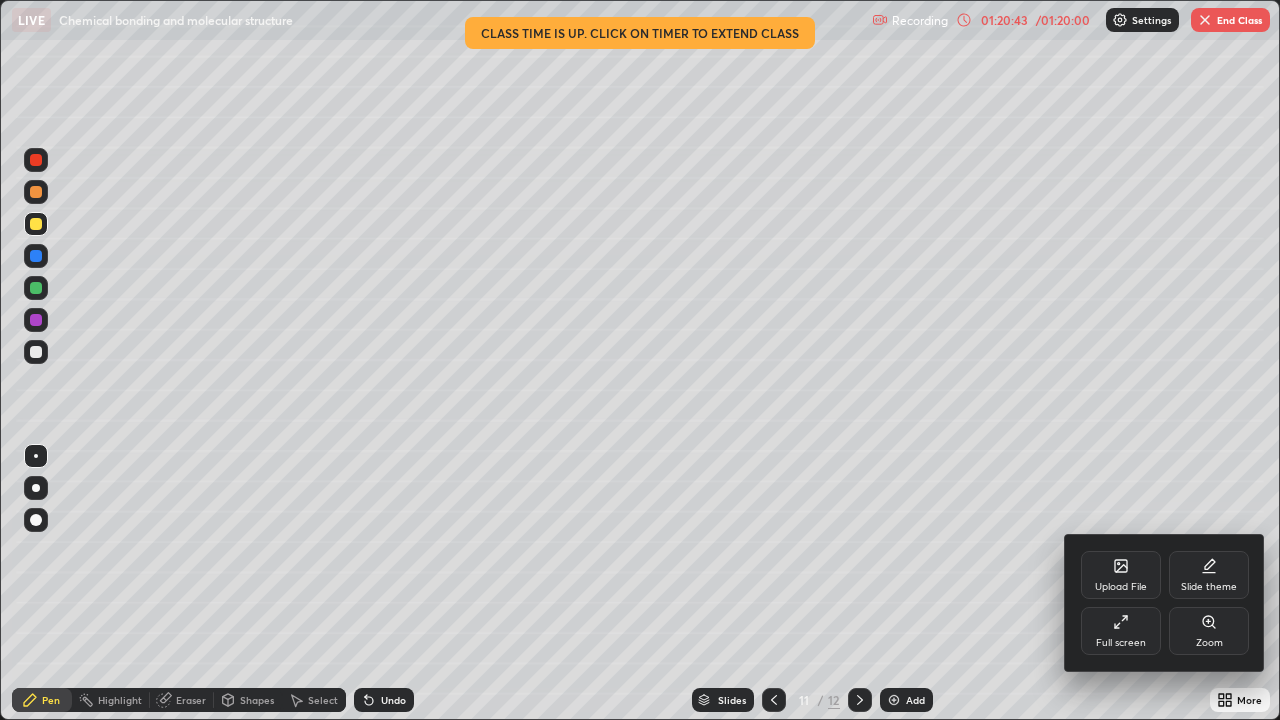 click on "Full screen" at bounding box center (1121, 643) 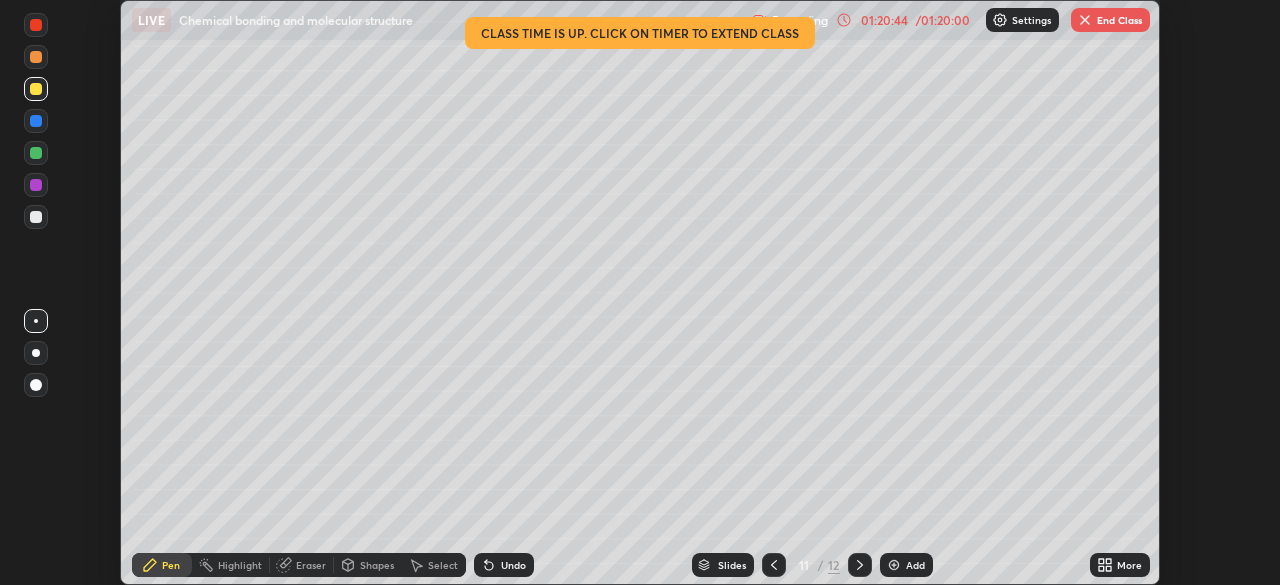 scroll, scrollTop: 585, scrollLeft: 1280, axis: both 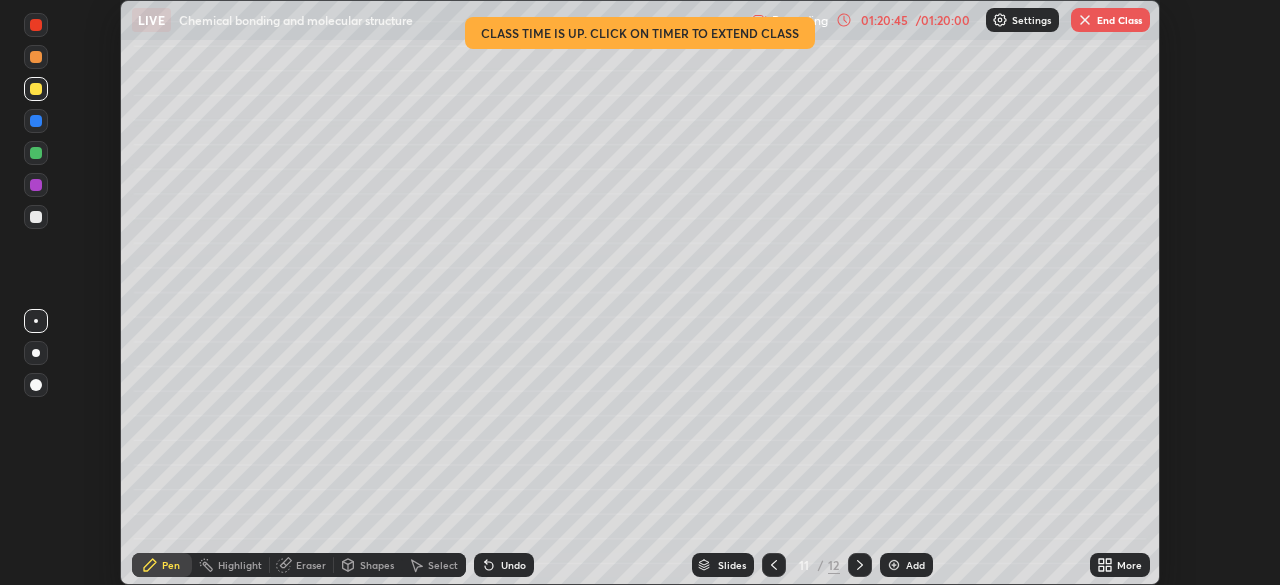 click on "End Class" at bounding box center (1110, 20) 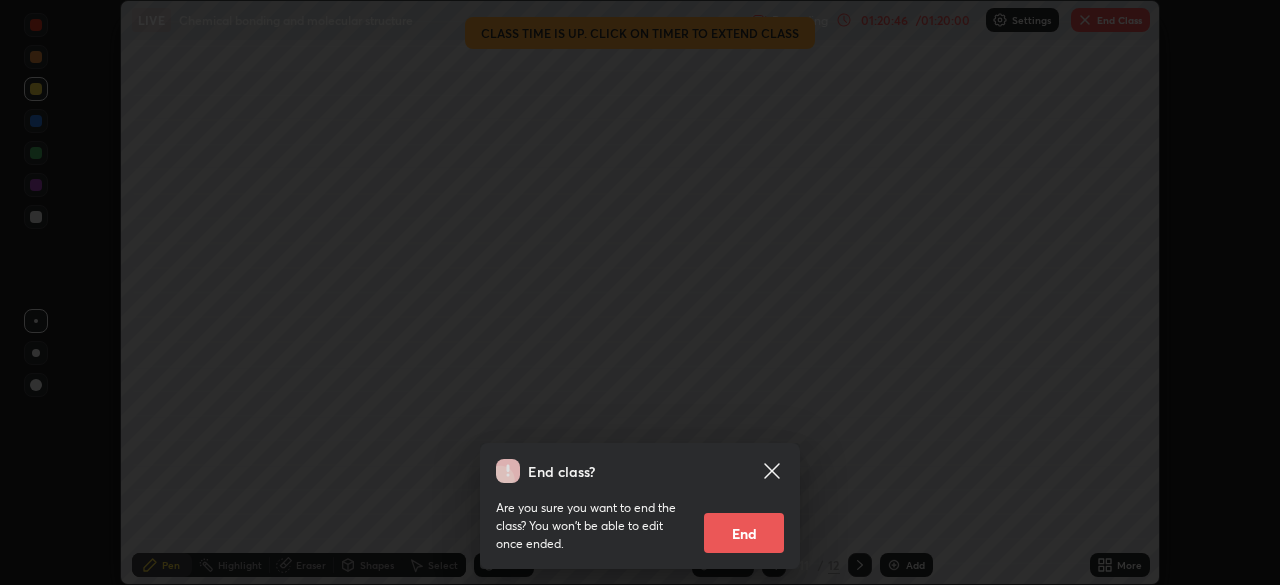 click on "End" at bounding box center [744, 533] 